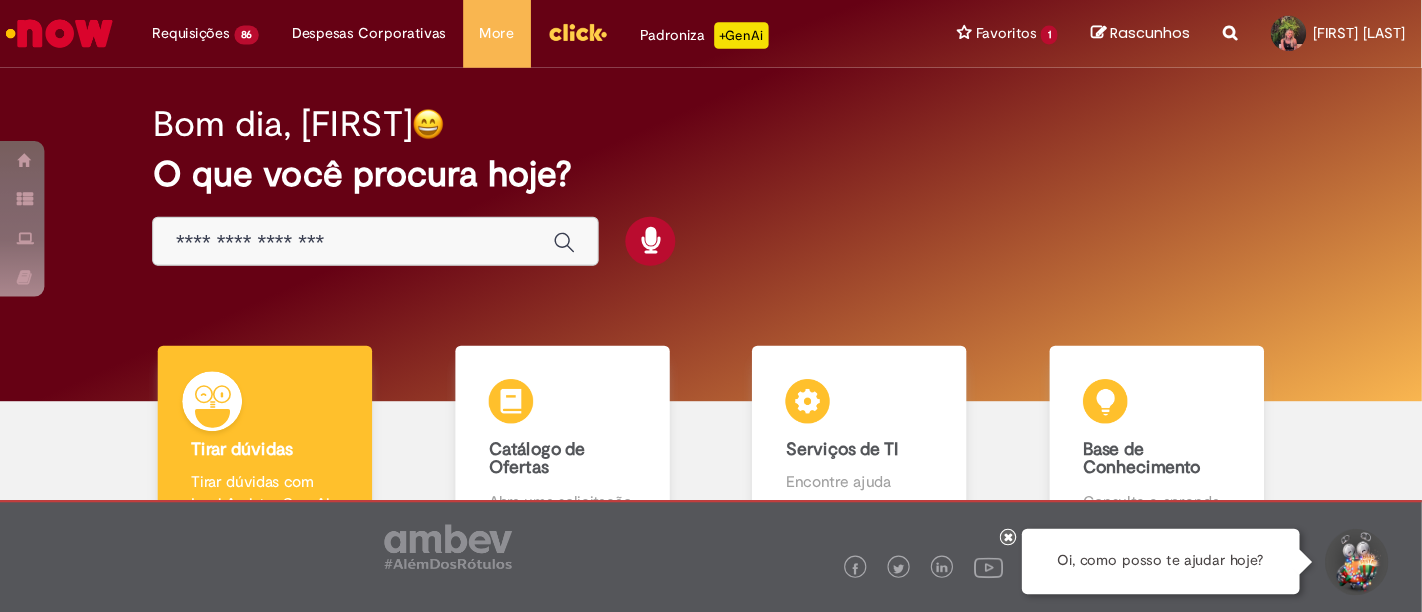 scroll, scrollTop: 0, scrollLeft: 0, axis: both 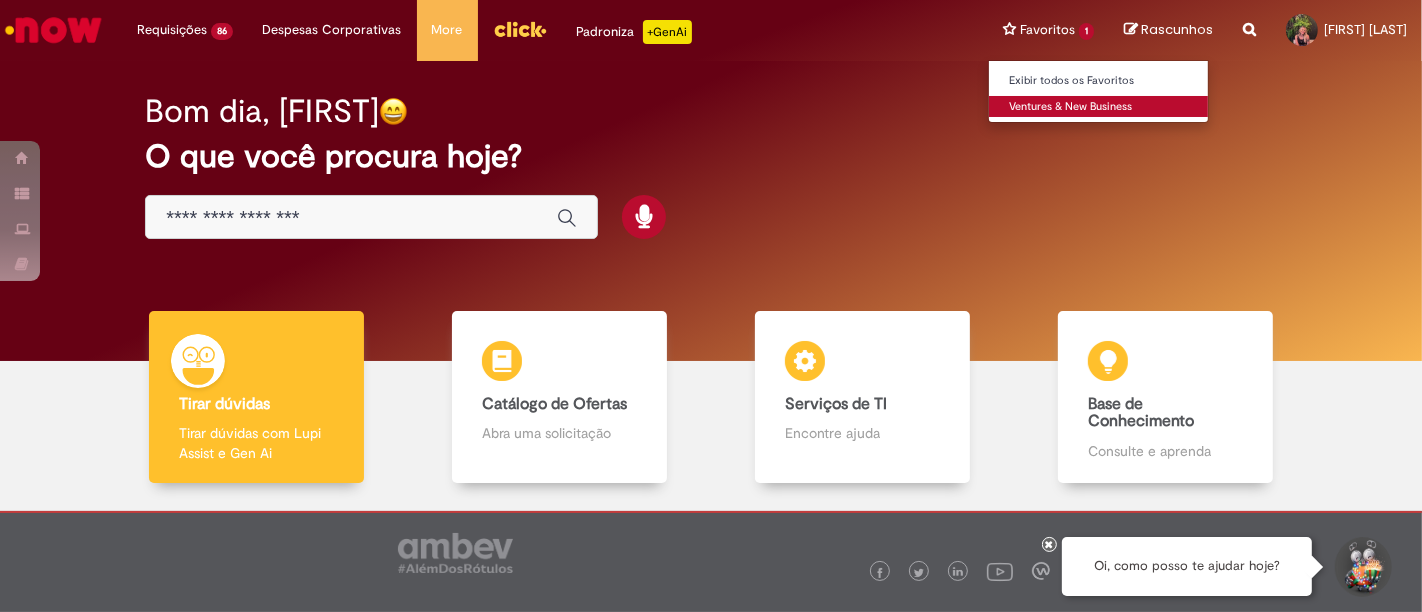 click on "Ventures & New Business" at bounding box center [1099, 107] 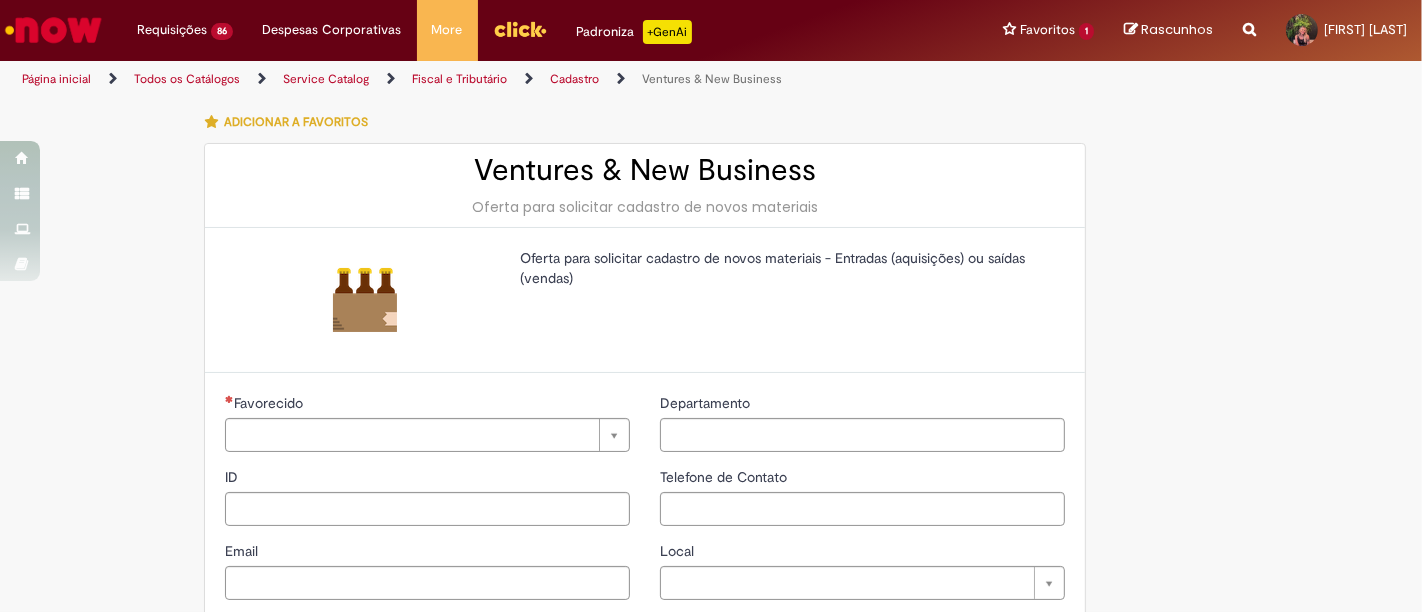 type on "********" 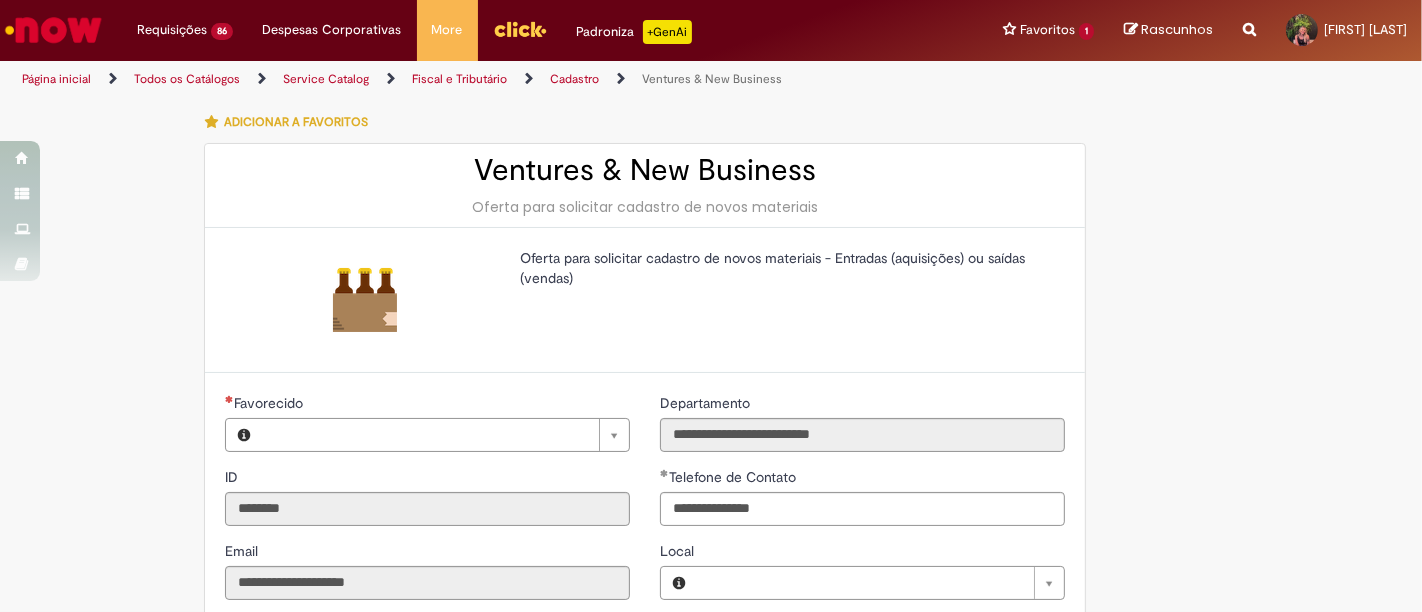 type on "**********" 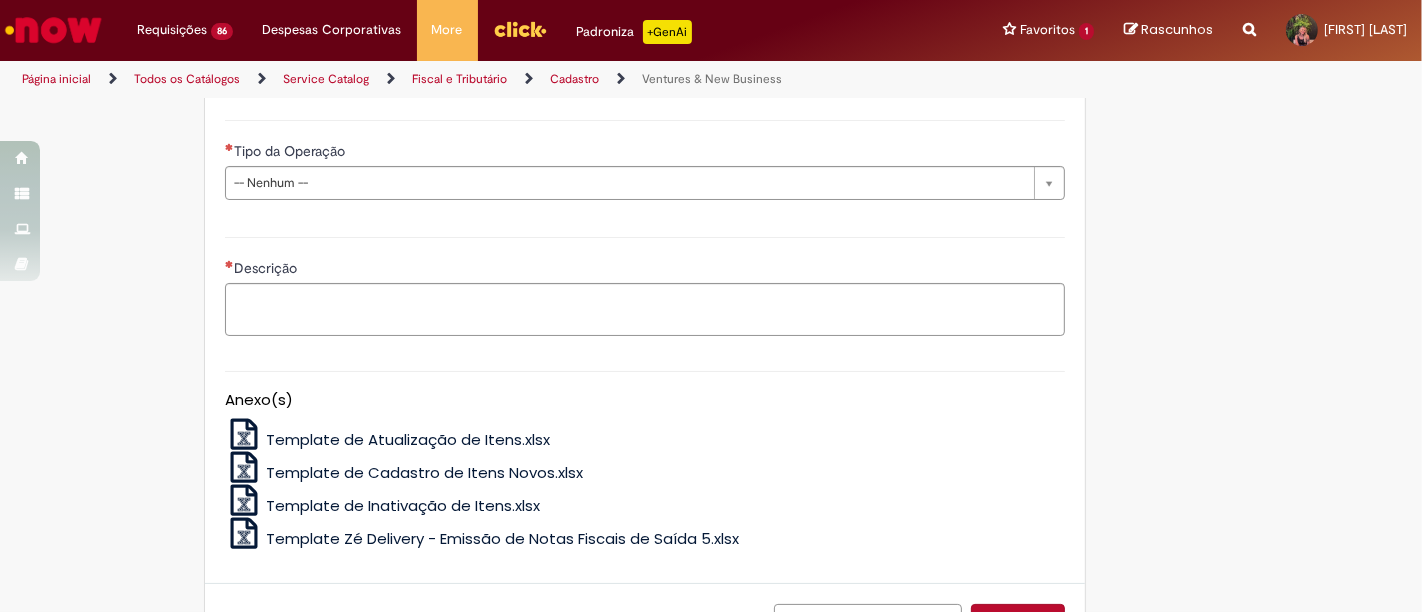 scroll, scrollTop: 666, scrollLeft: 0, axis: vertical 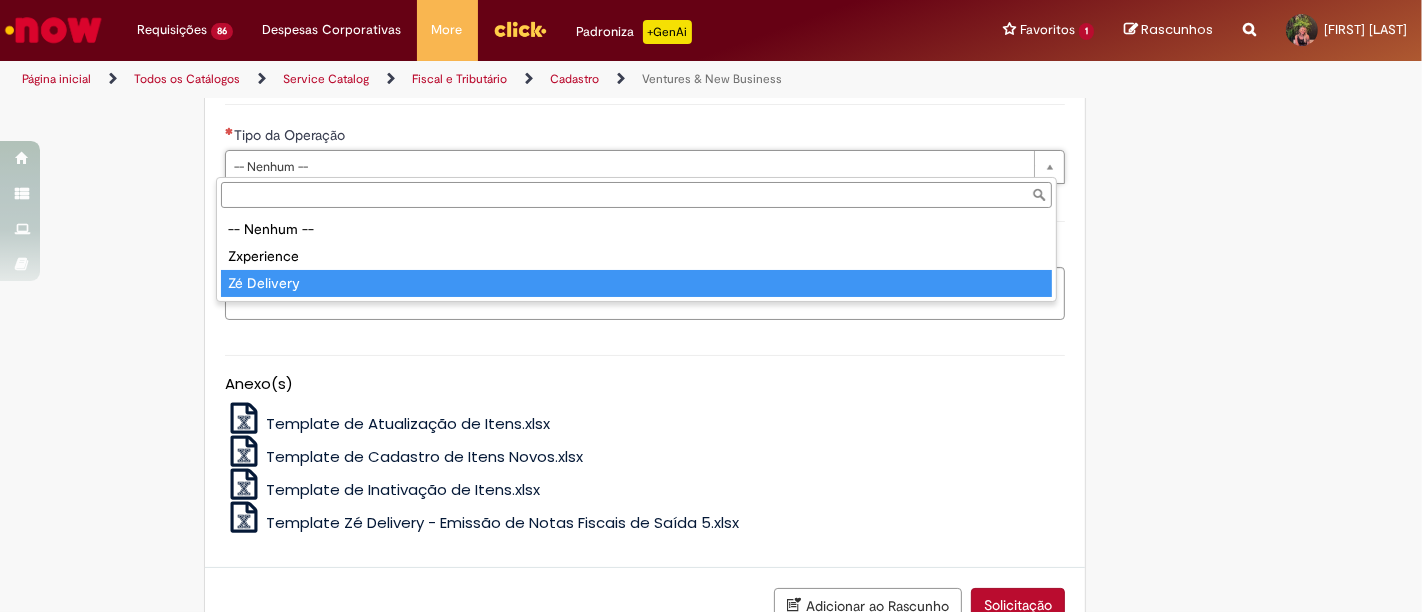 type on "**********" 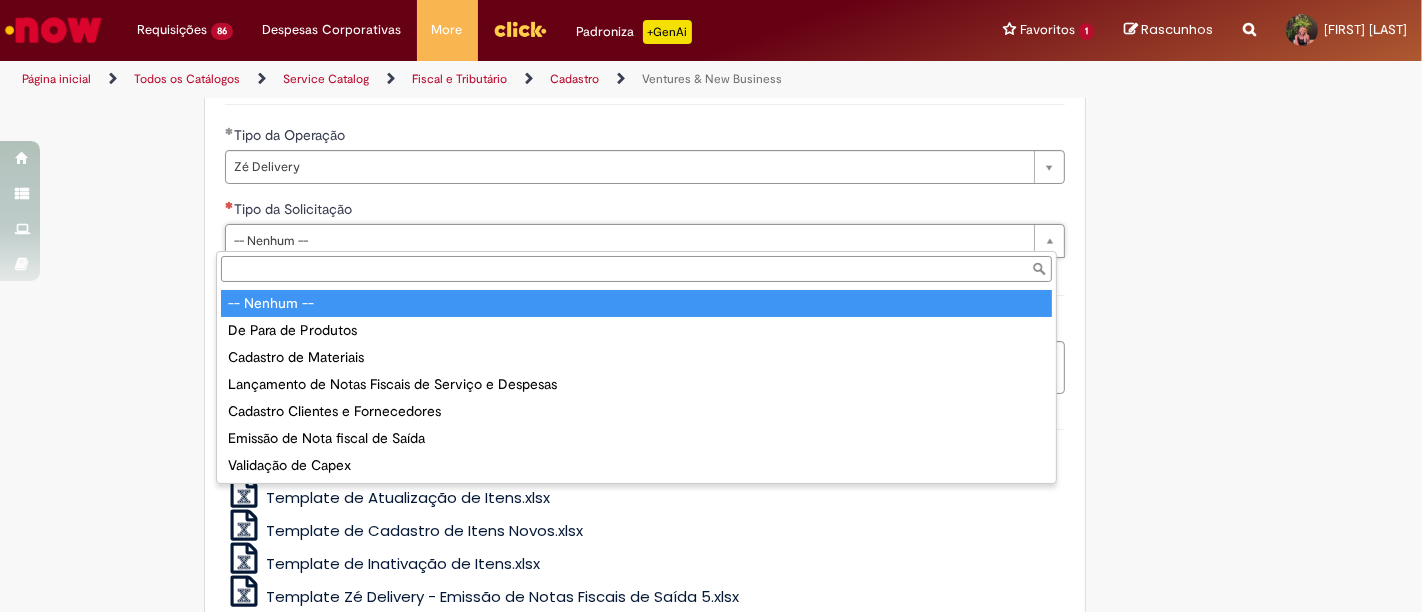 drag, startPoint x: 335, startPoint y: 240, endPoint x: 441, endPoint y: 332, distance: 140.35669 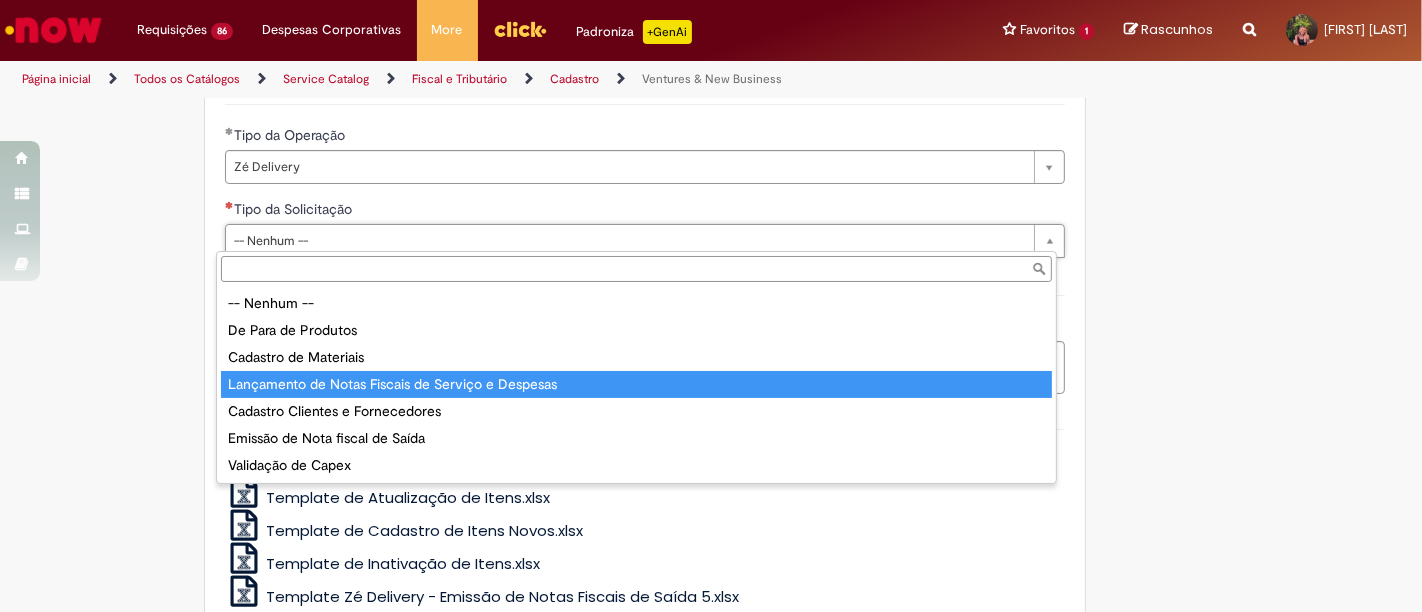 type on "**********" 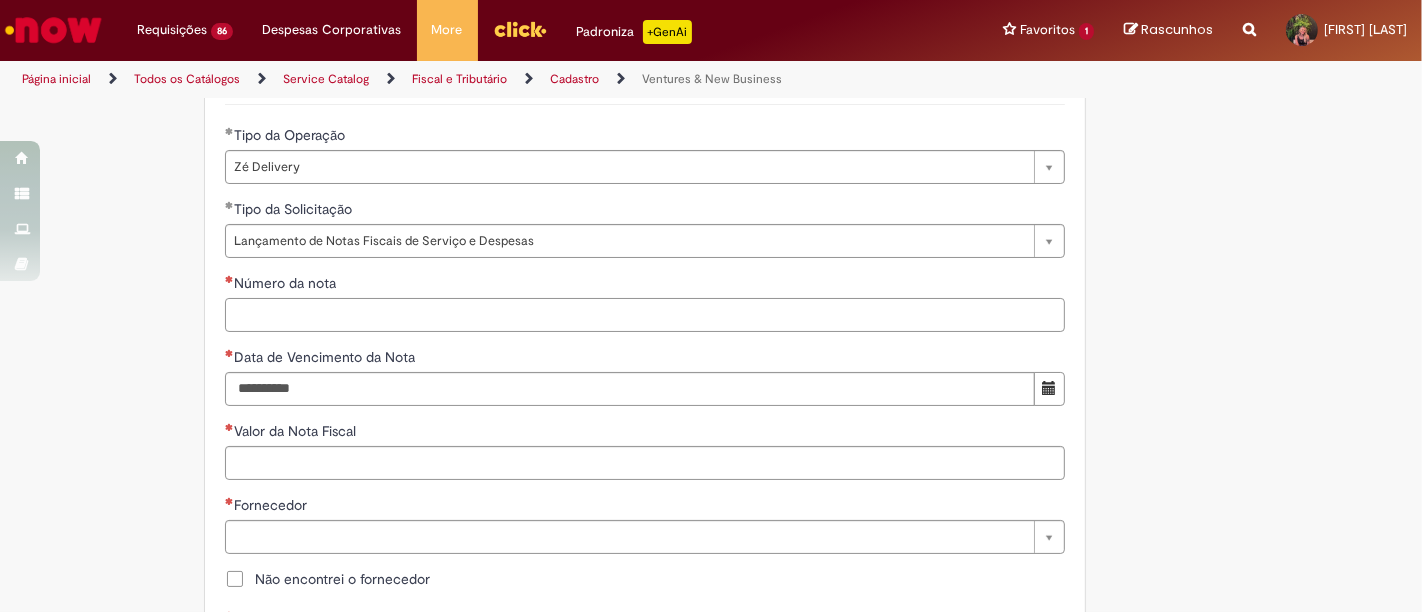 click on "Número da nota" at bounding box center [645, 315] 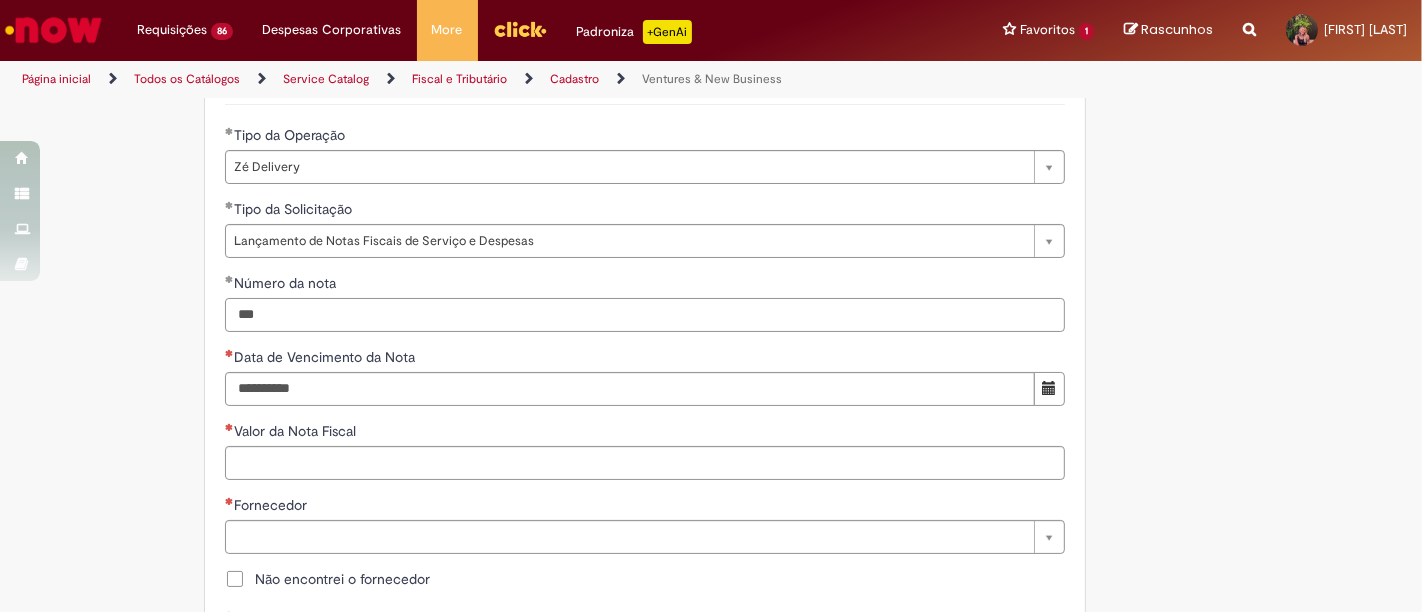 type on "***" 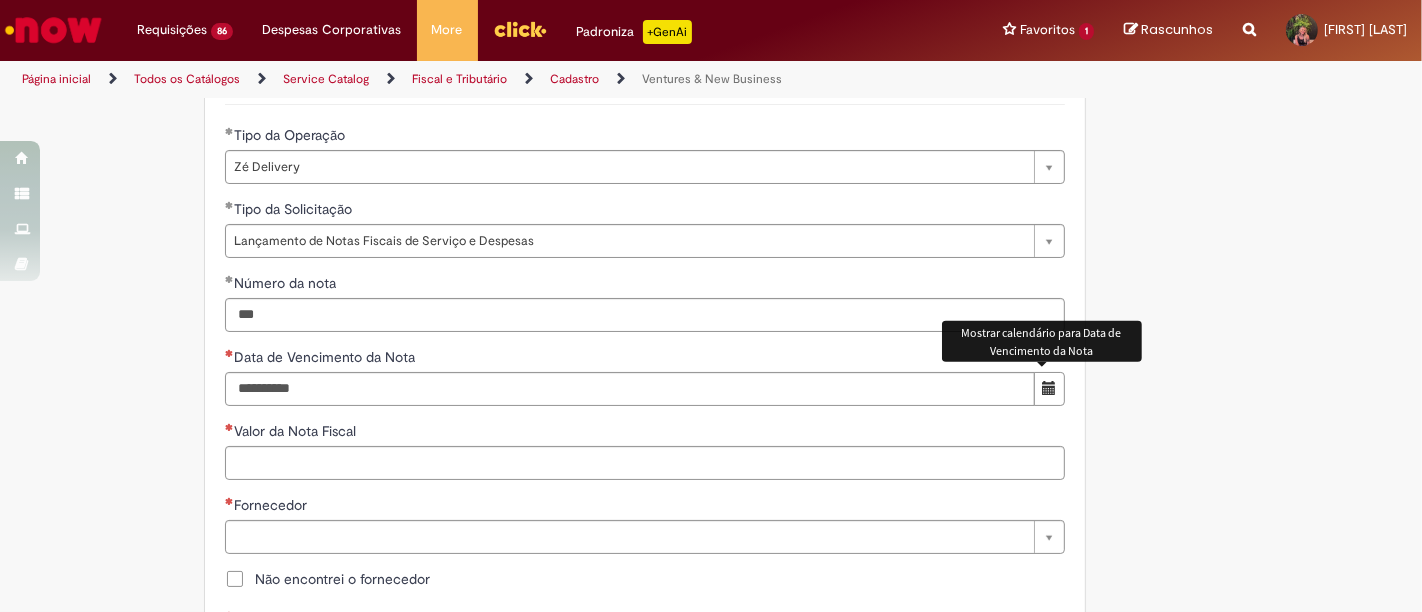 click at bounding box center [1049, 389] 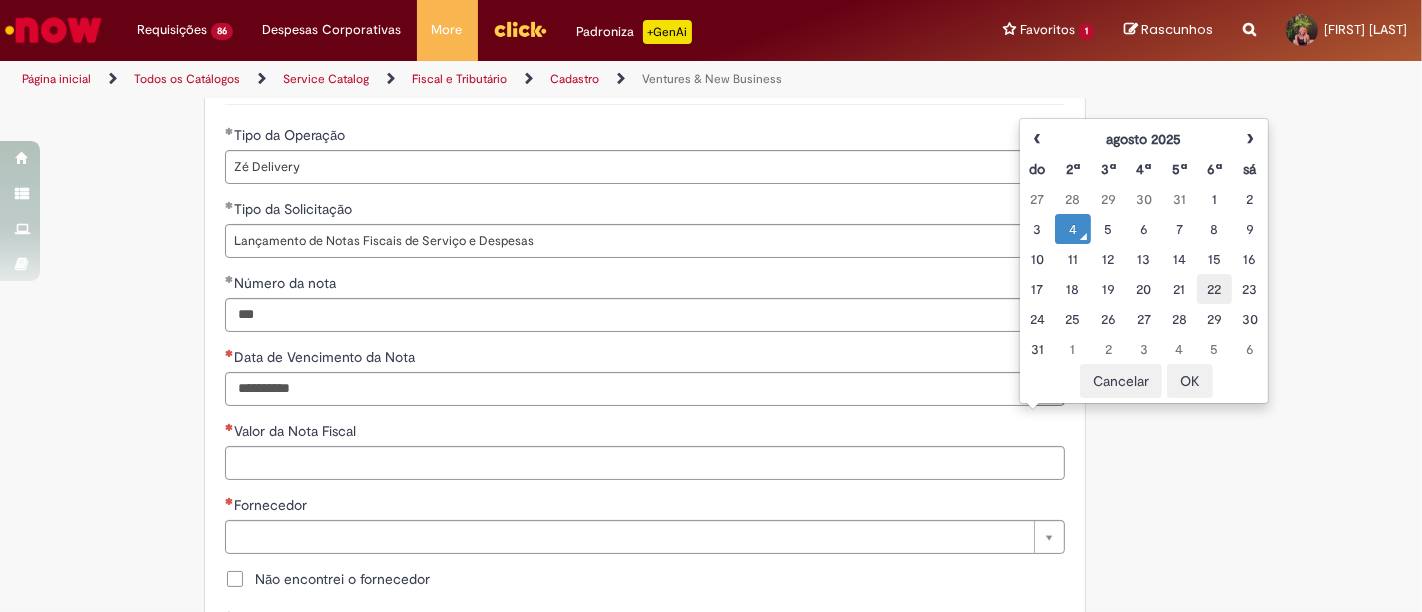click on "22" at bounding box center [1214, 289] 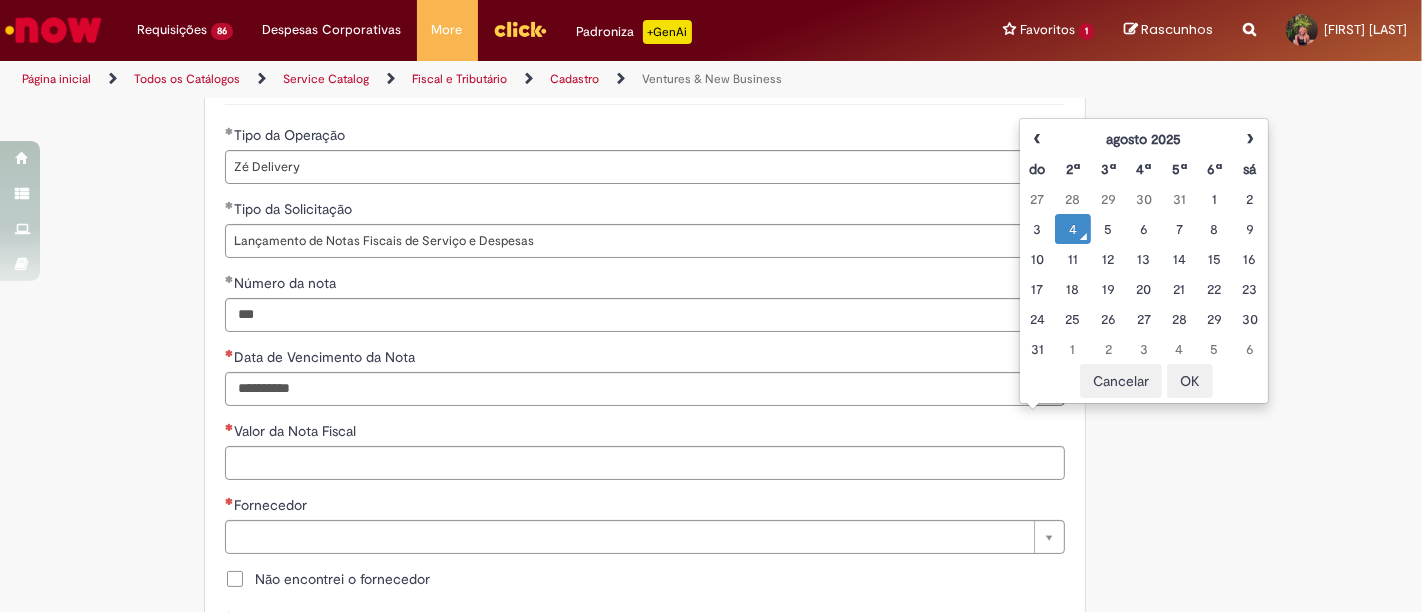 type on "**********" 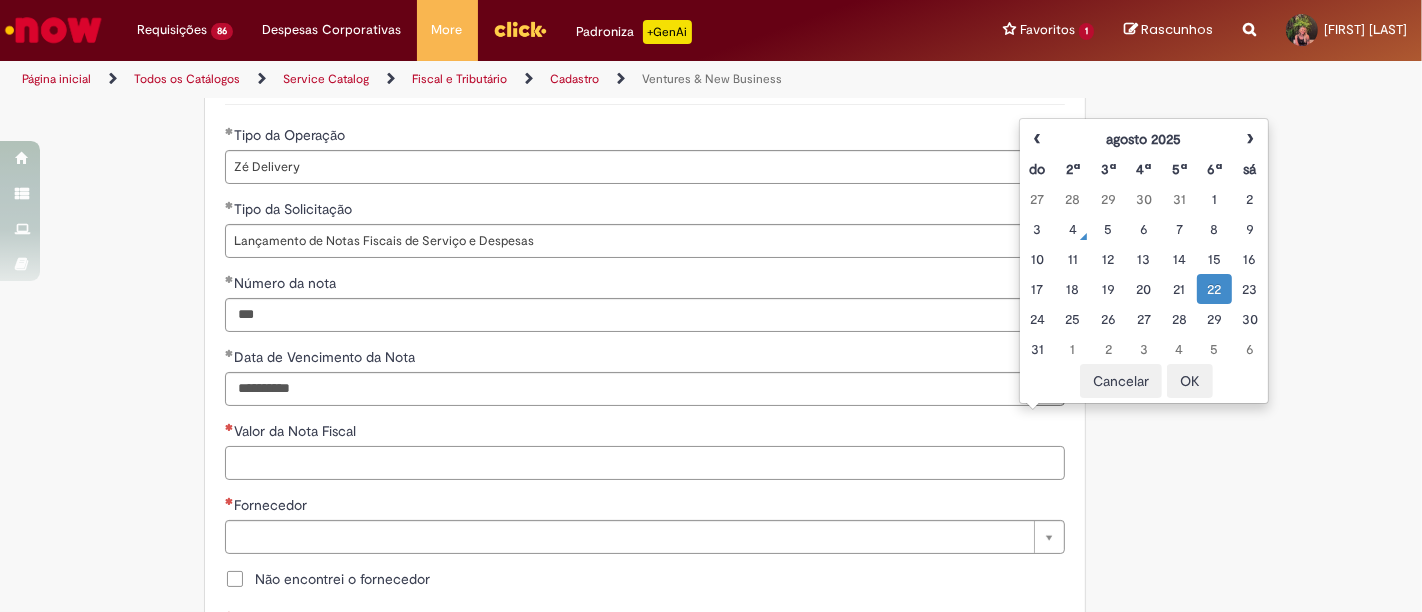 click on "Valor da Nota Fiscal" at bounding box center [645, 463] 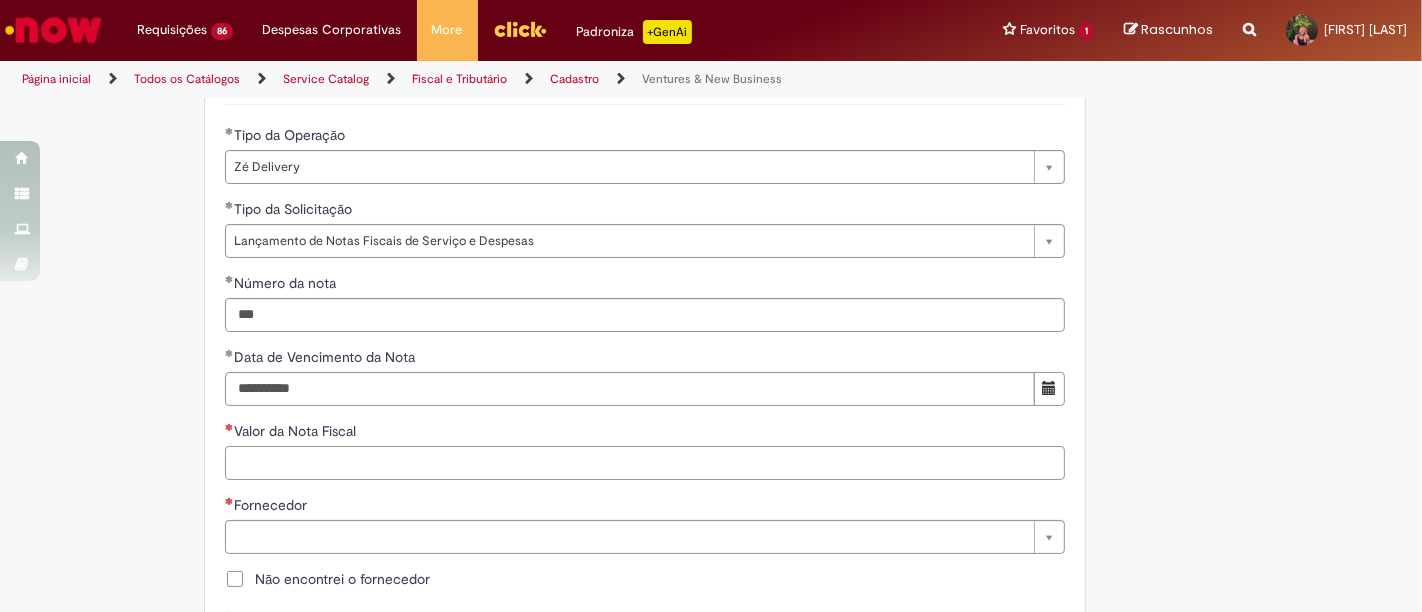 paste on "********" 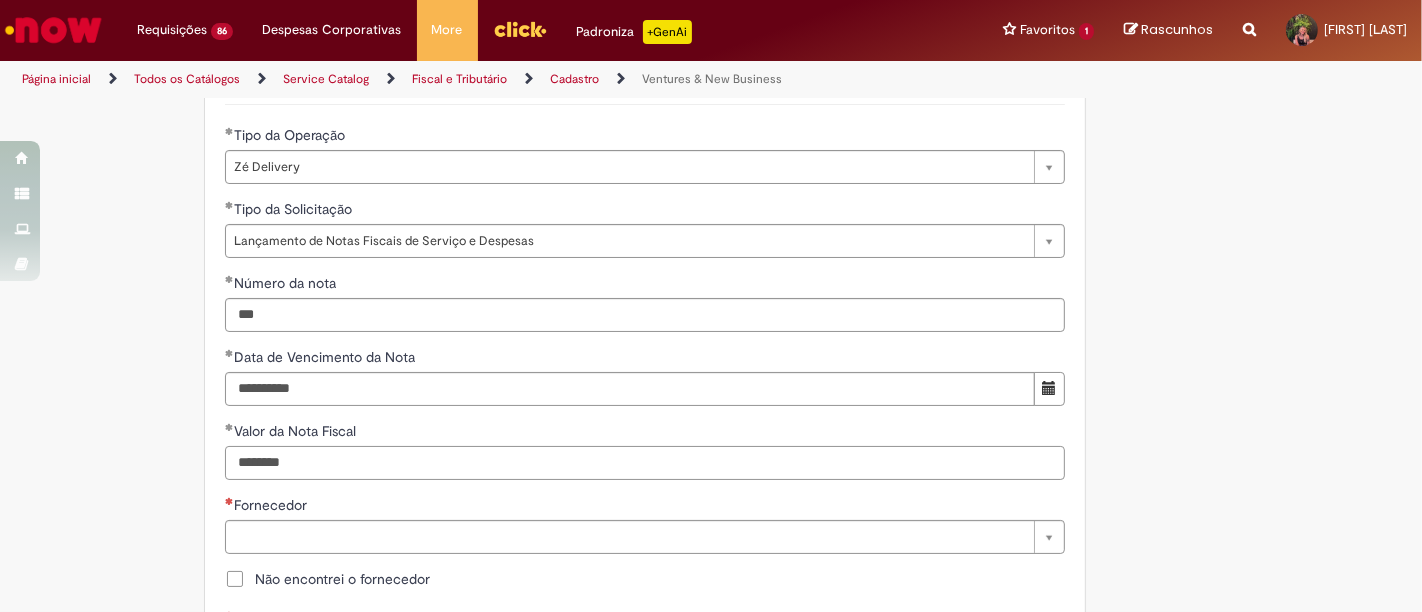 click on "********" at bounding box center [645, 463] 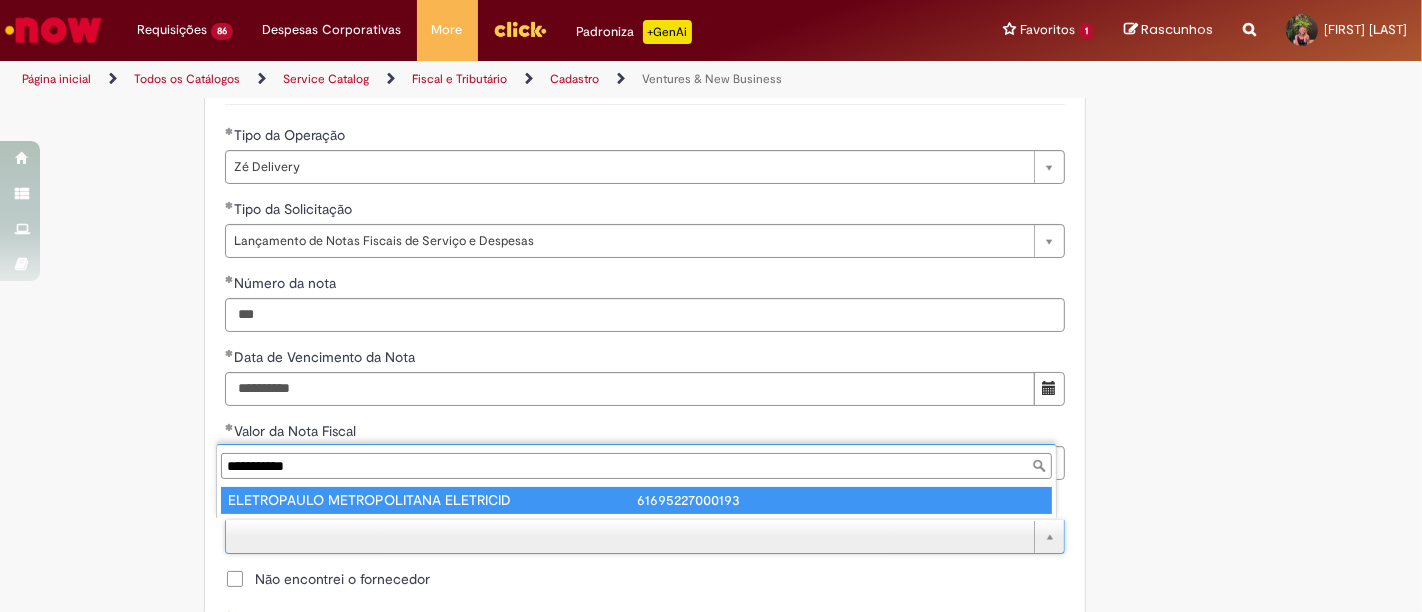 type on "**********" 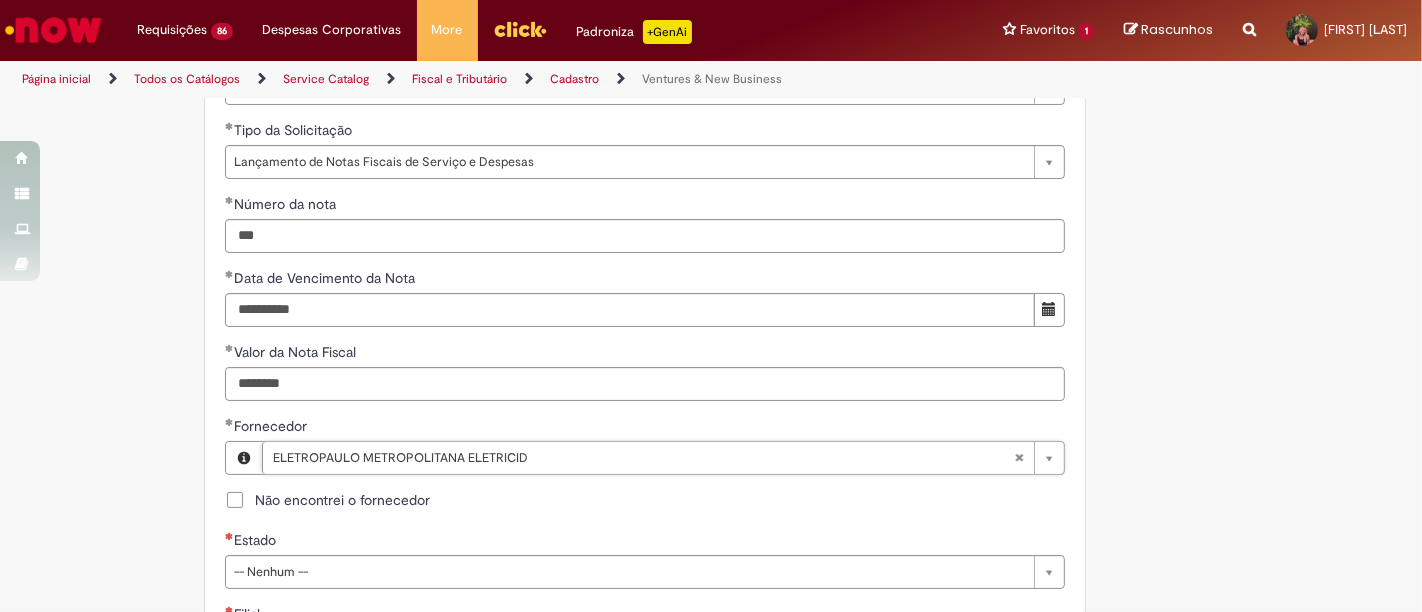 scroll, scrollTop: 888, scrollLeft: 0, axis: vertical 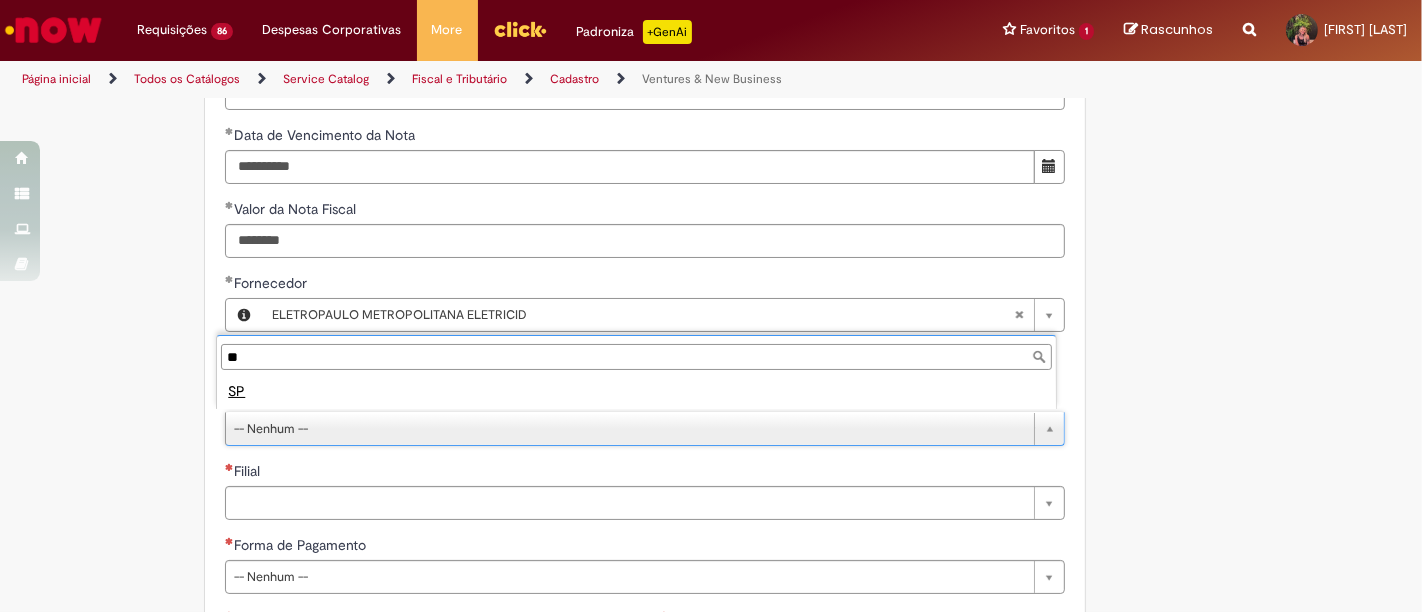 type on "**" 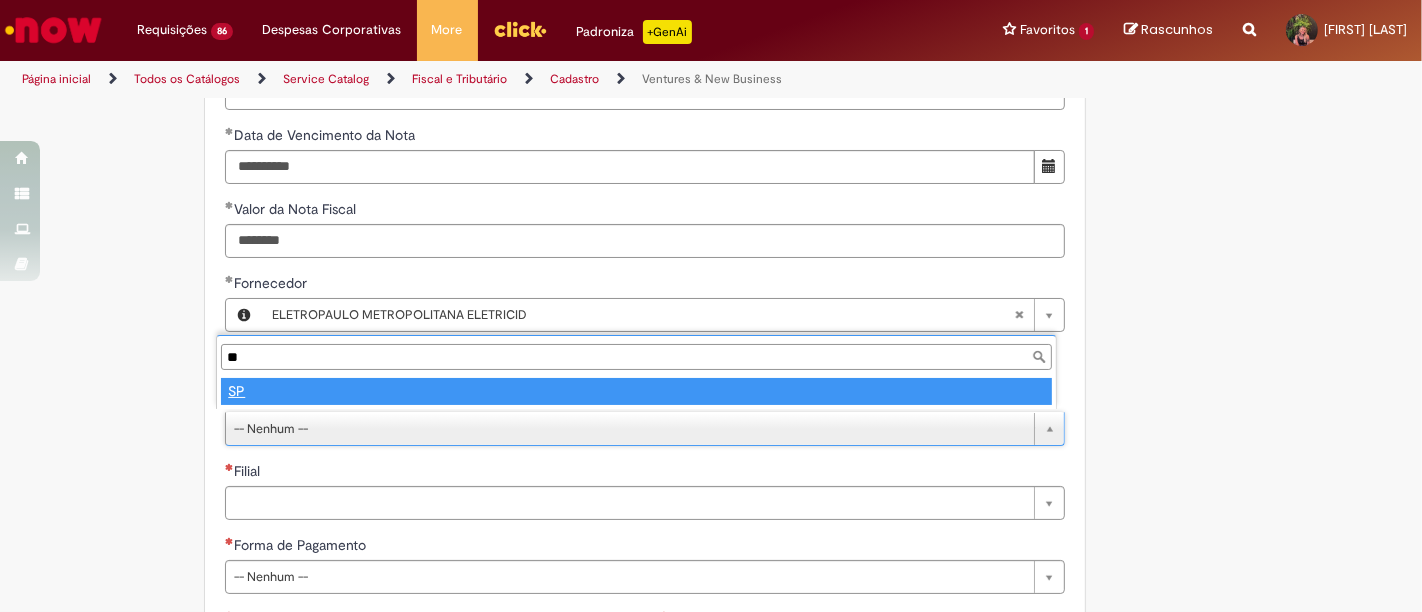type on "**" 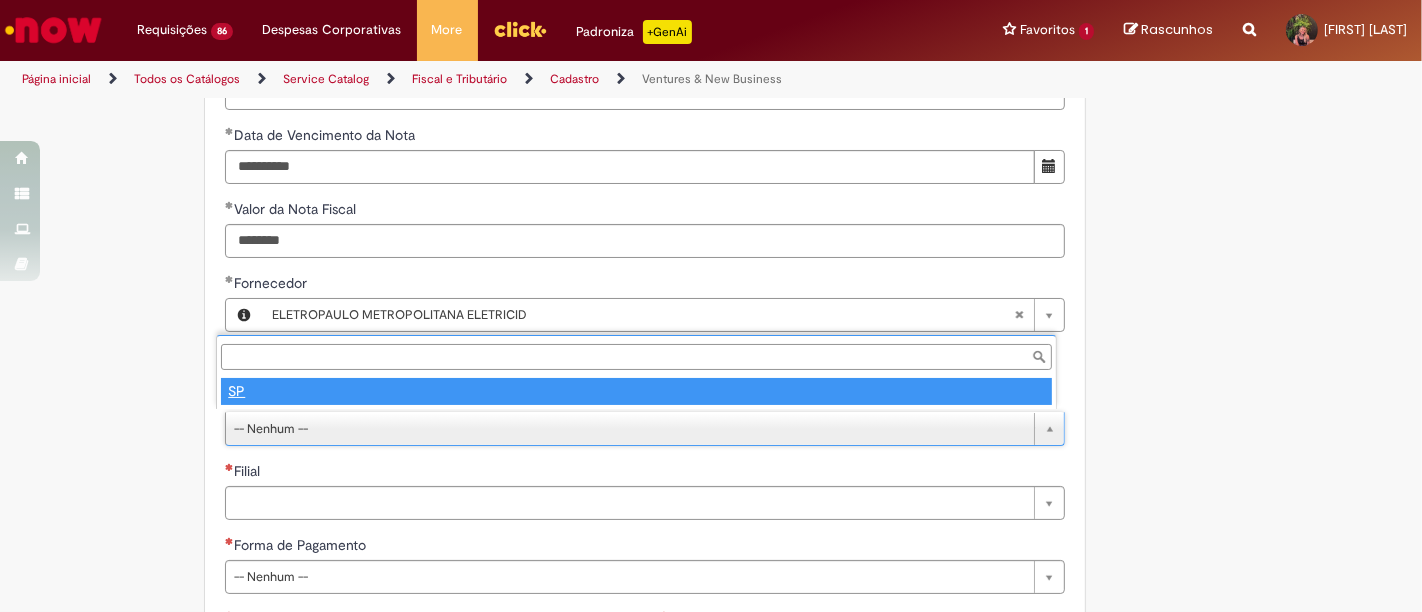 select 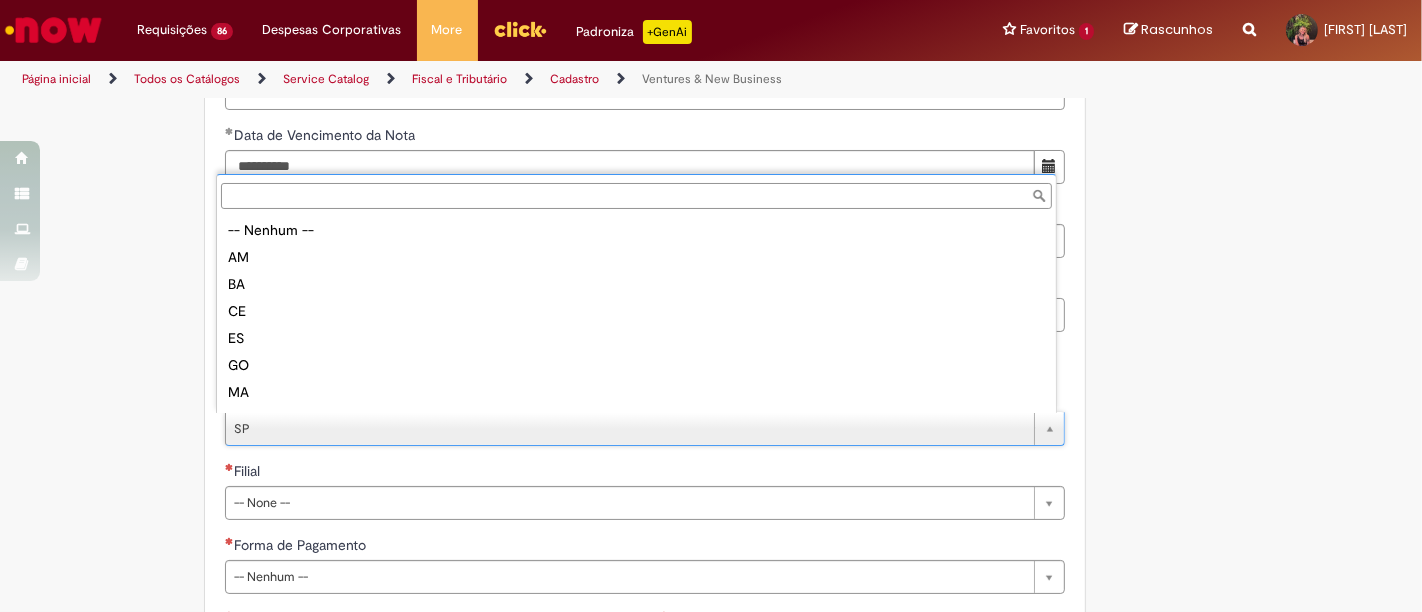 scroll, scrollTop: 231, scrollLeft: 0, axis: vertical 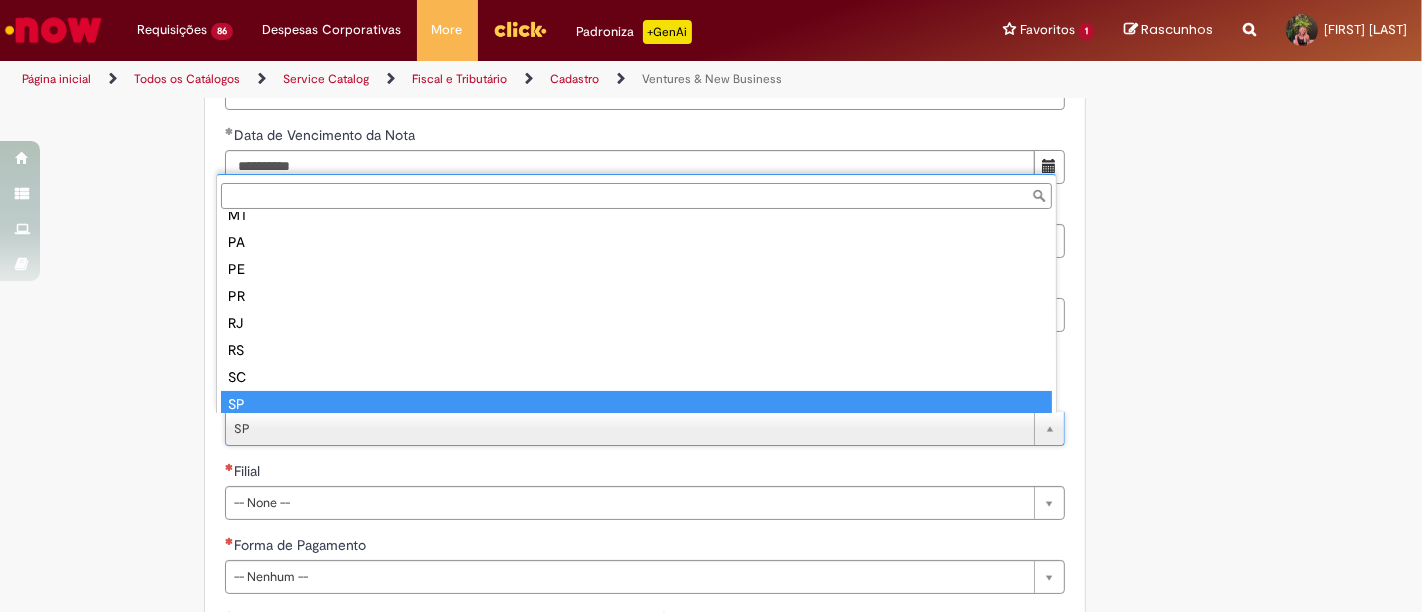 type on "**" 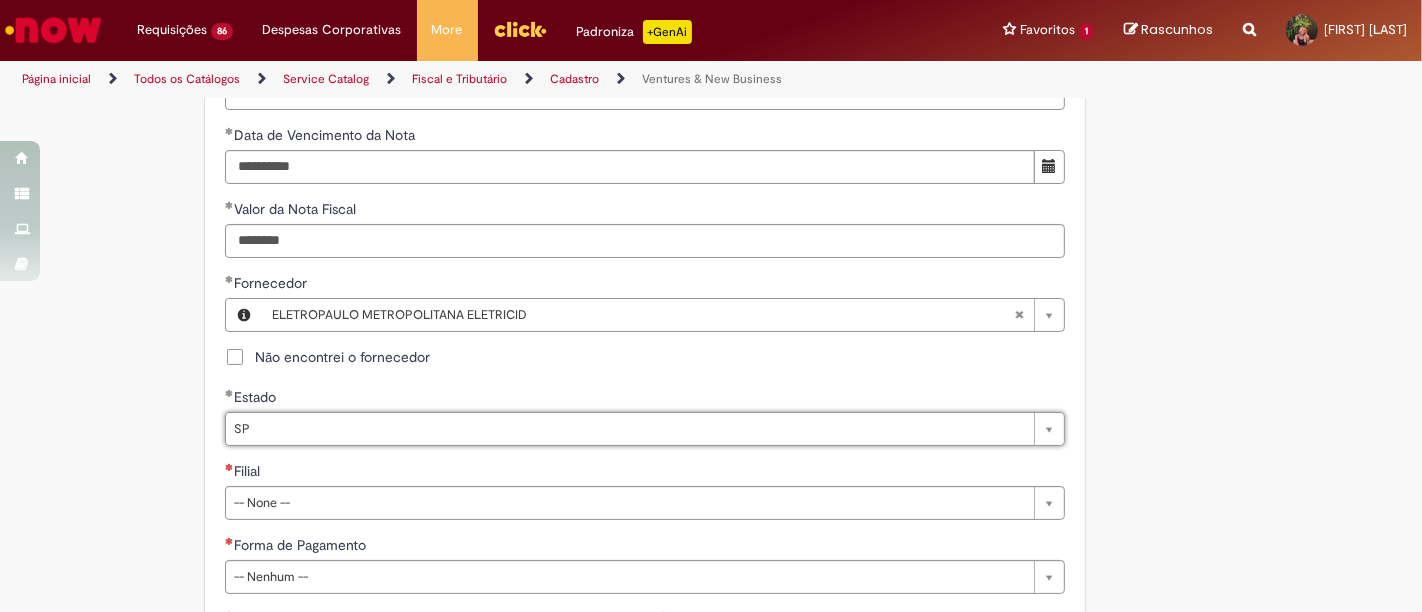scroll, scrollTop: 0, scrollLeft: 15, axis: horizontal 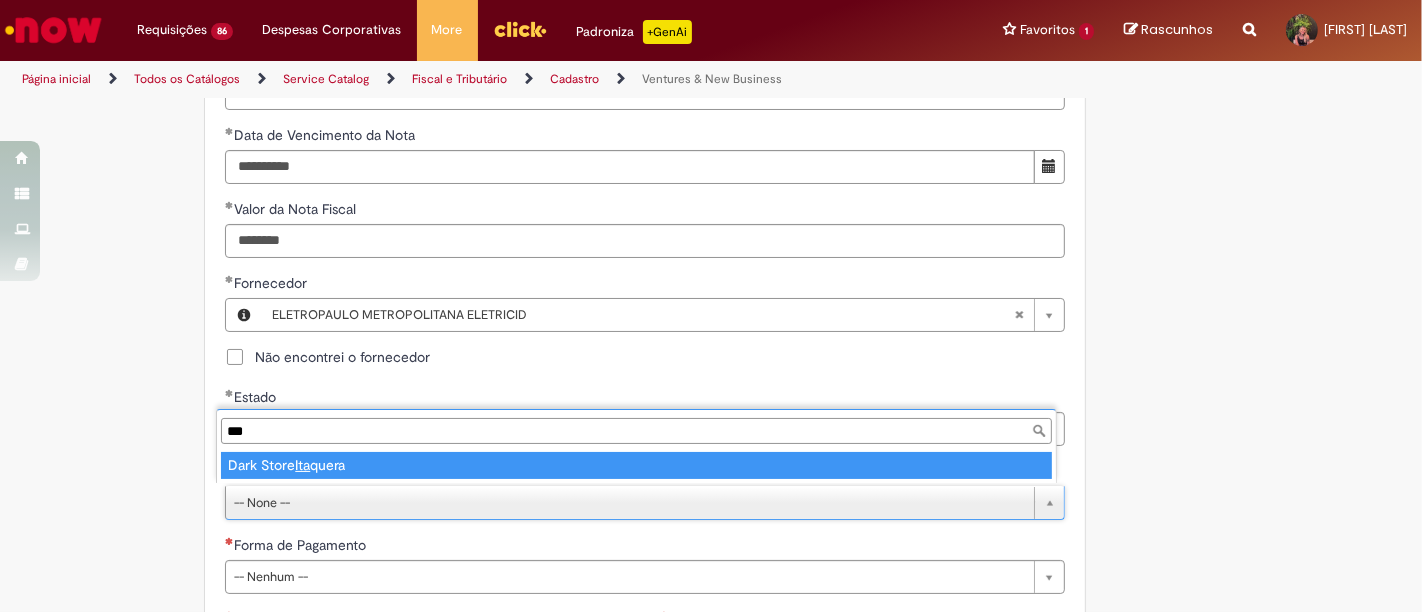 type on "***" 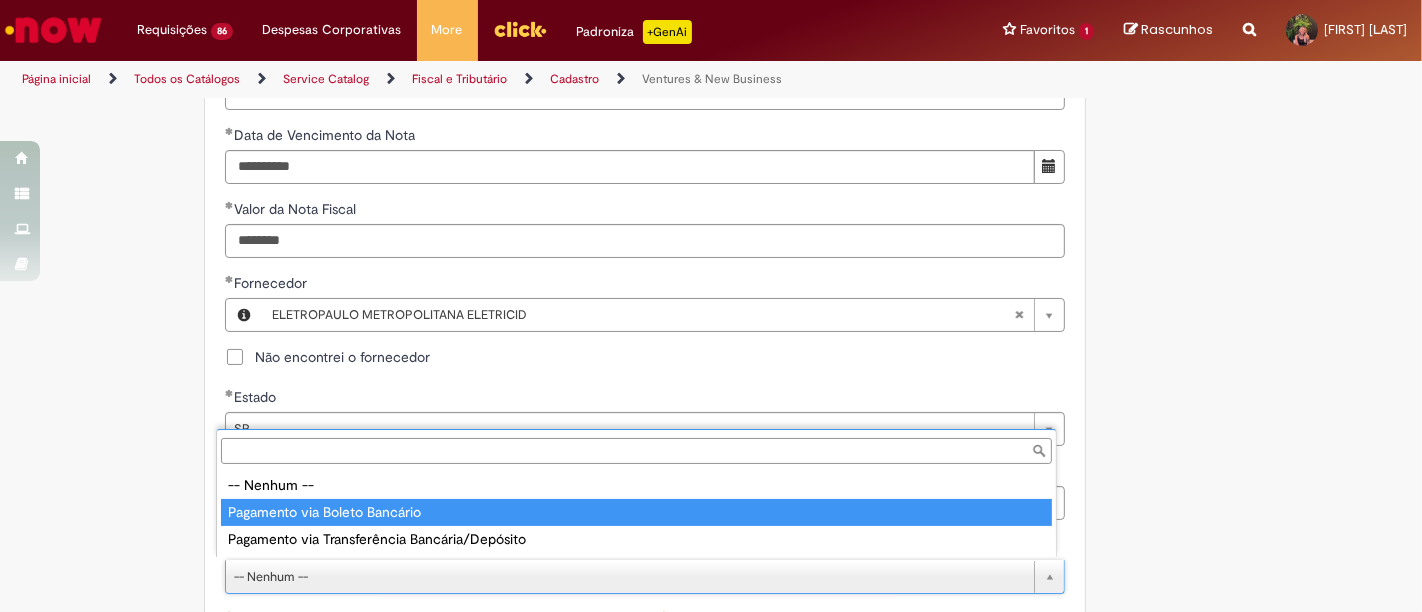 type on "**********" 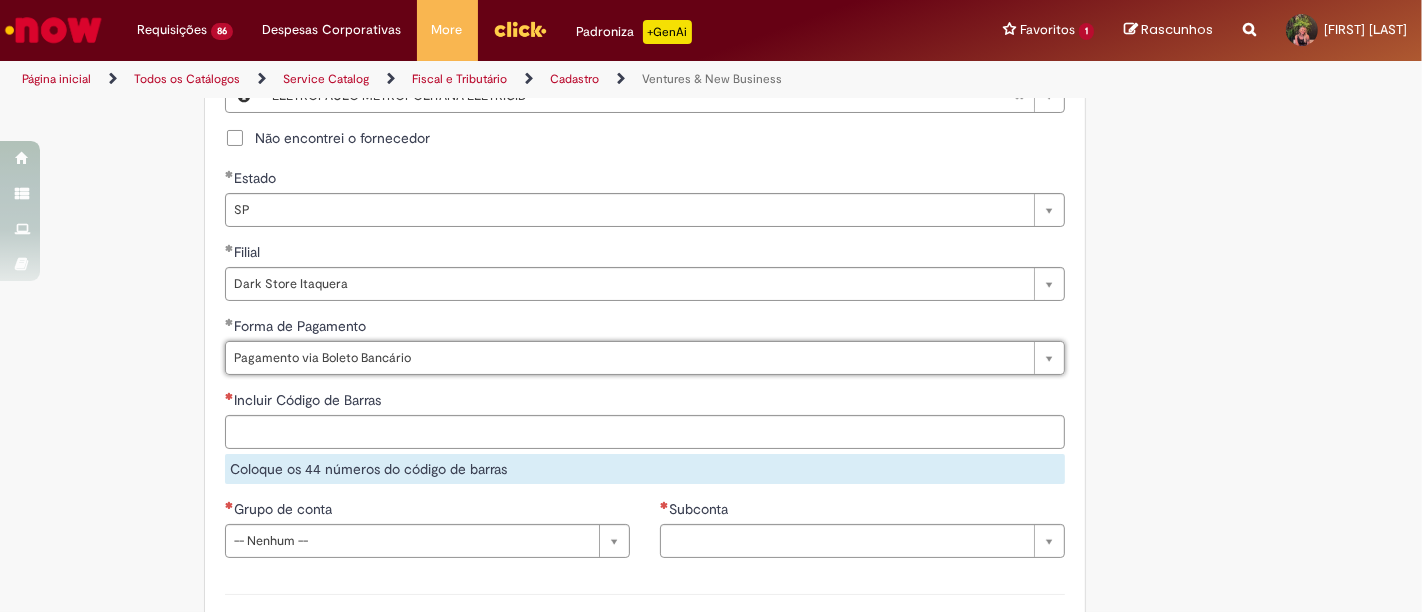 scroll, scrollTop: 1111, scrollLeft: 0, axis: vertical 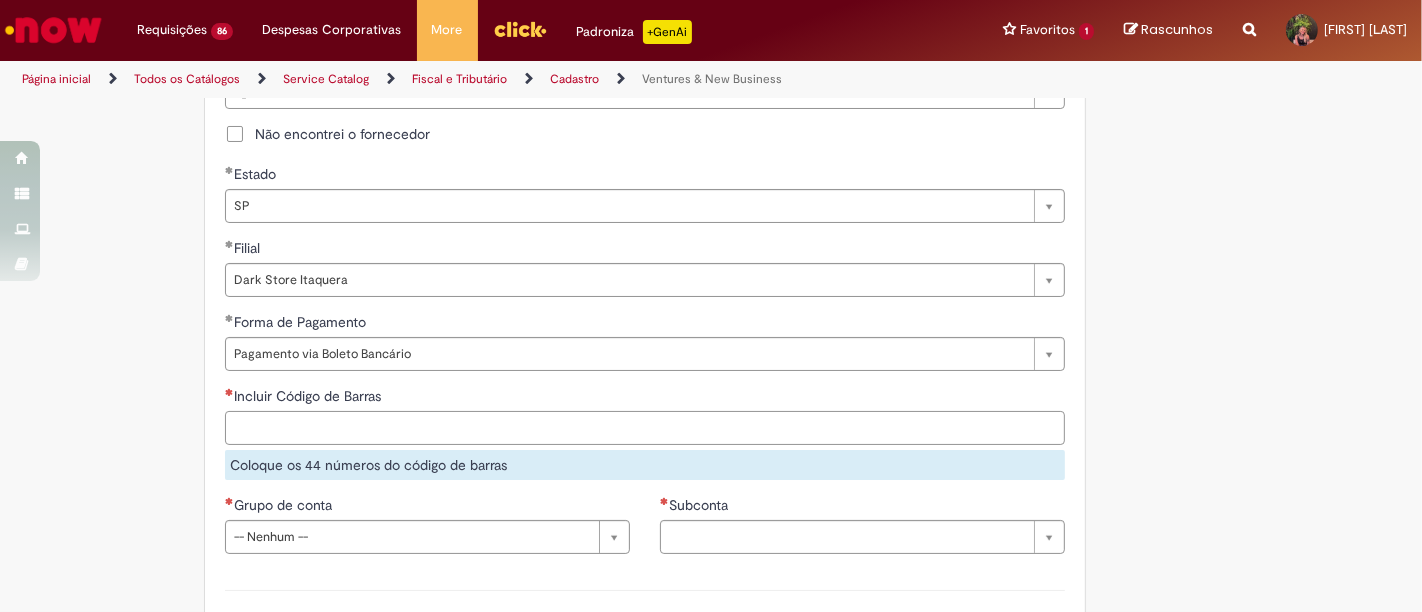 click on "Incluir Código de Barras" at bounding box center (645, 428) 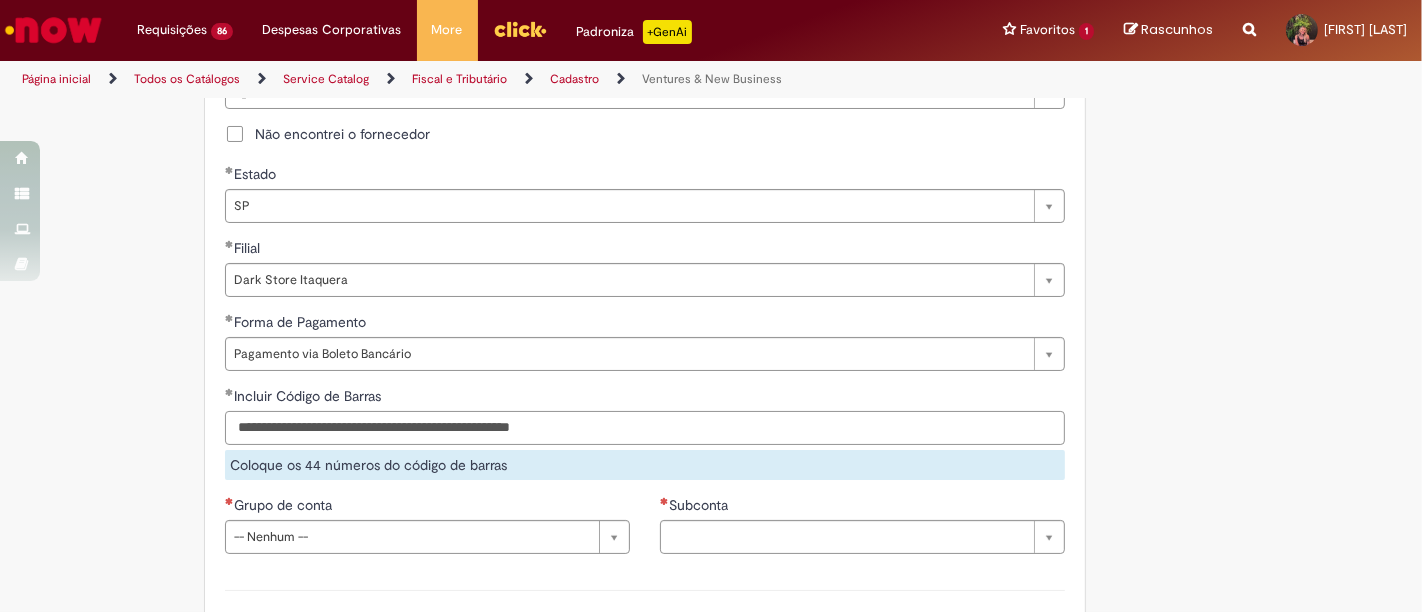 type on "**********" 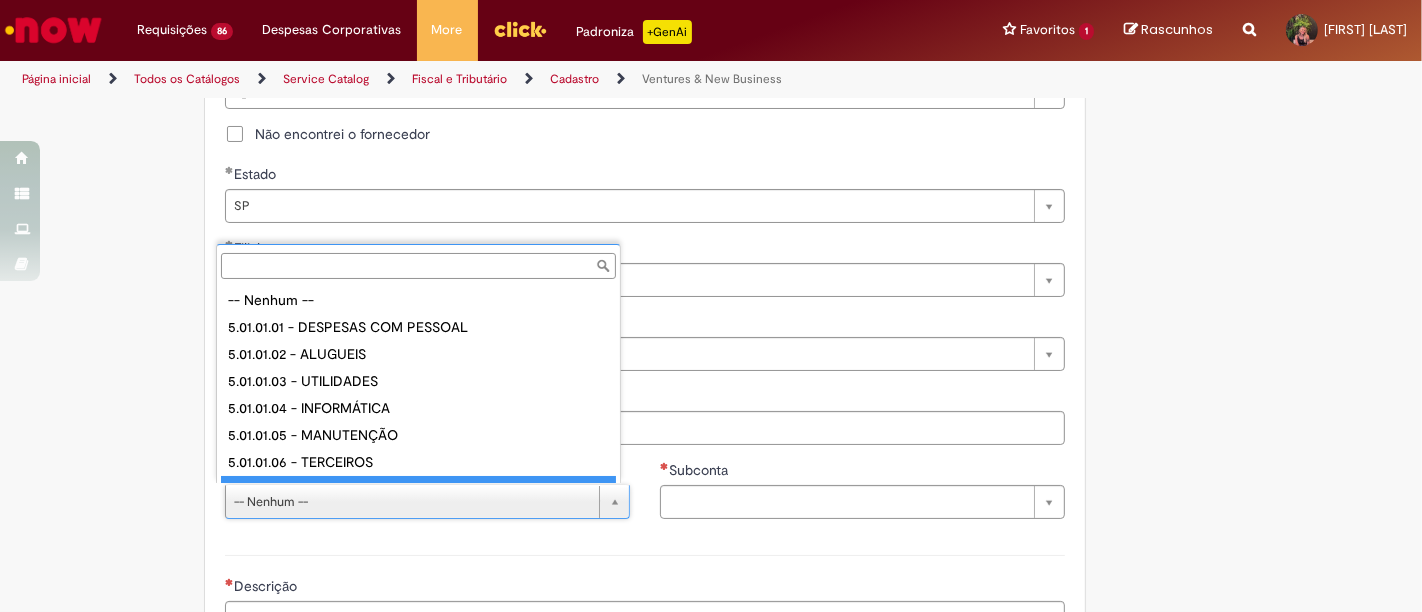 scroll, scrollTop: 16, scrollLeft: 0, axis: vertical 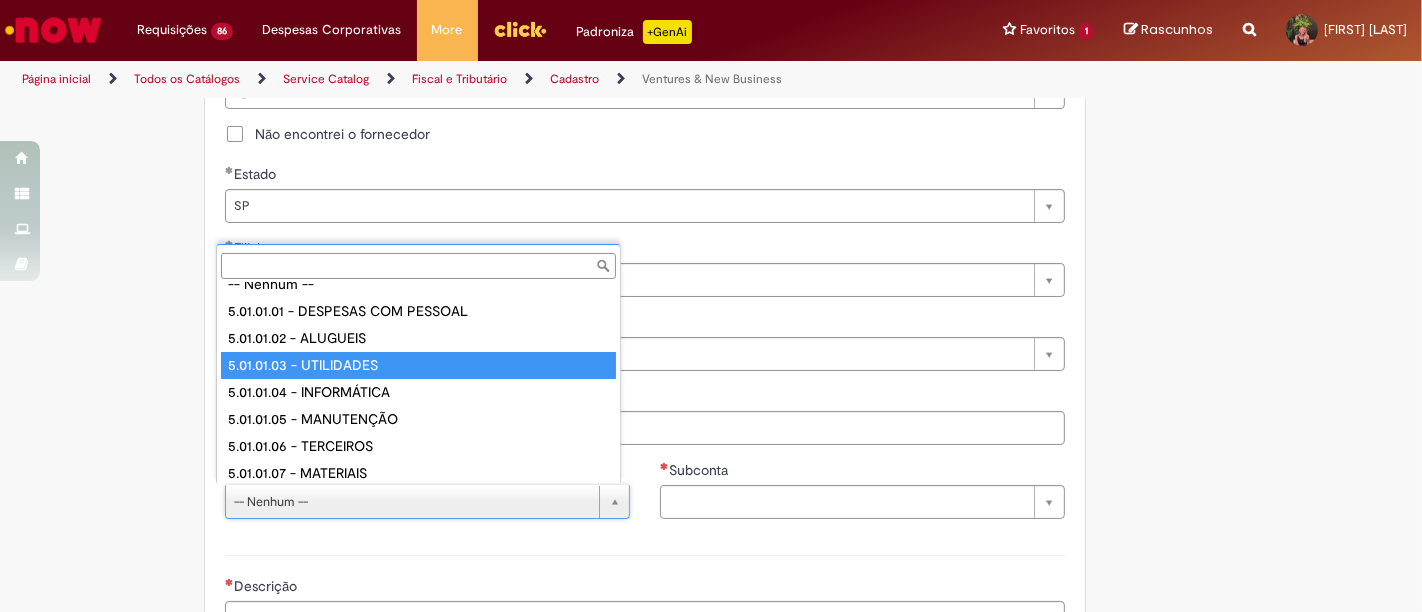 type on "**********" 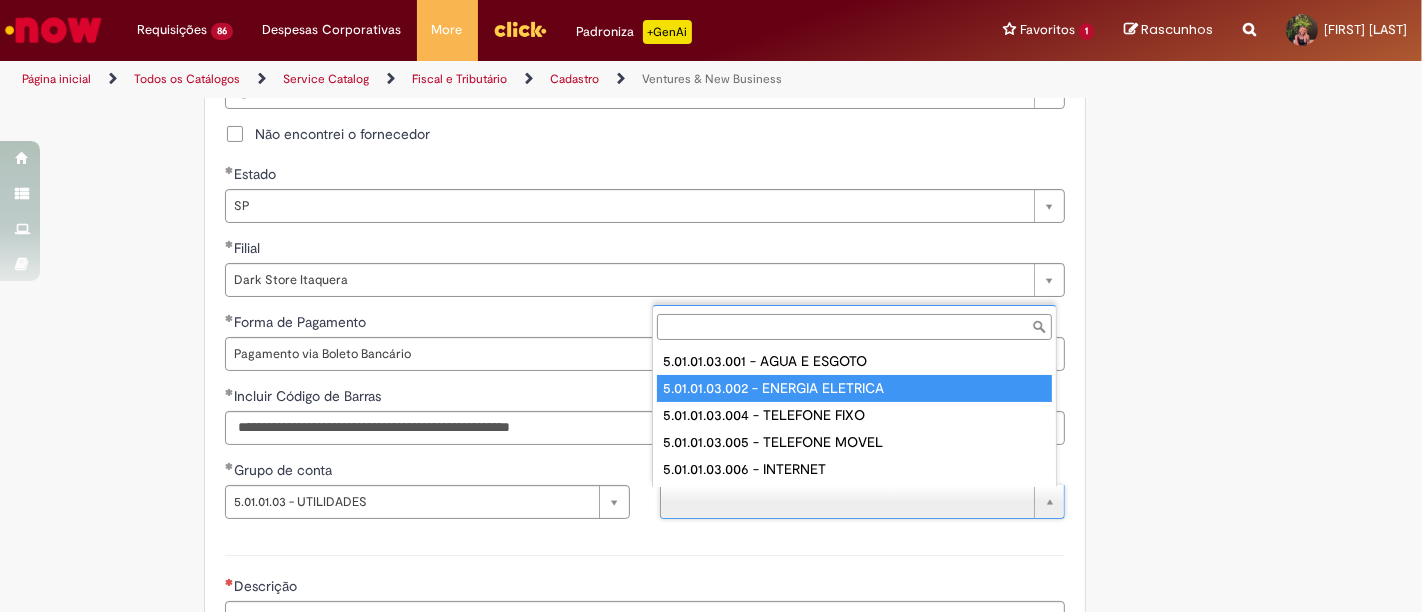 type on "**********" 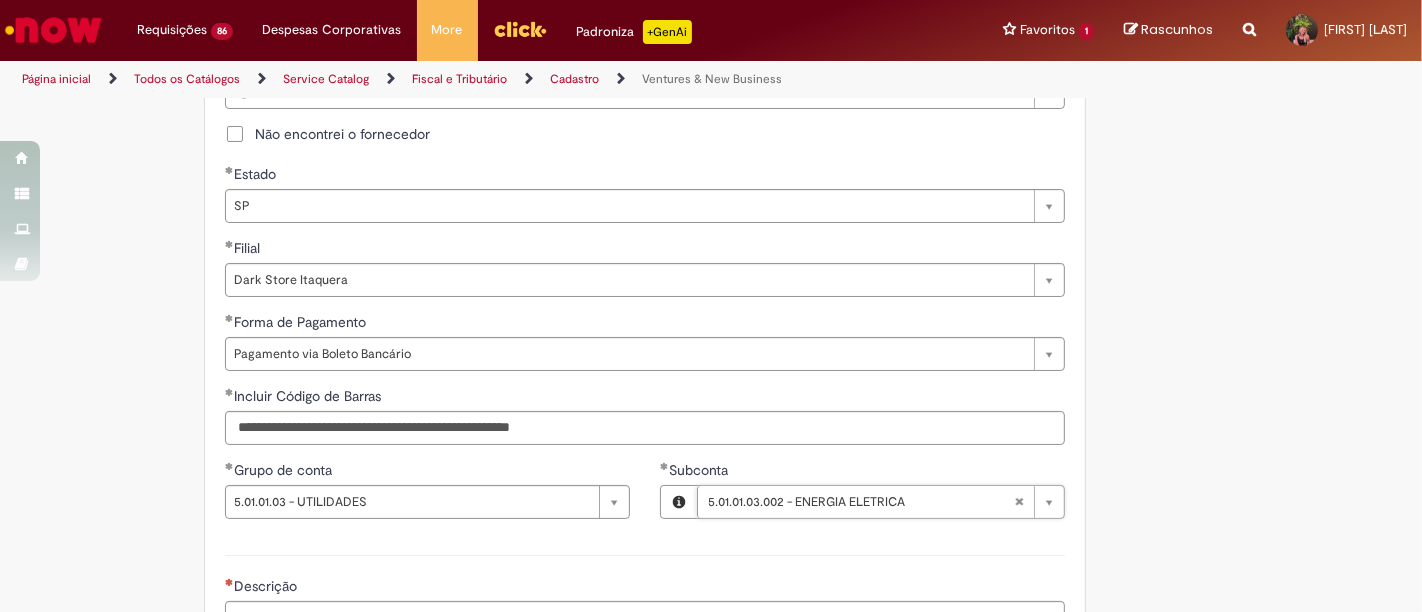 scroll, scrollTop: 1333, scrollLeft: 0, axis: vertical 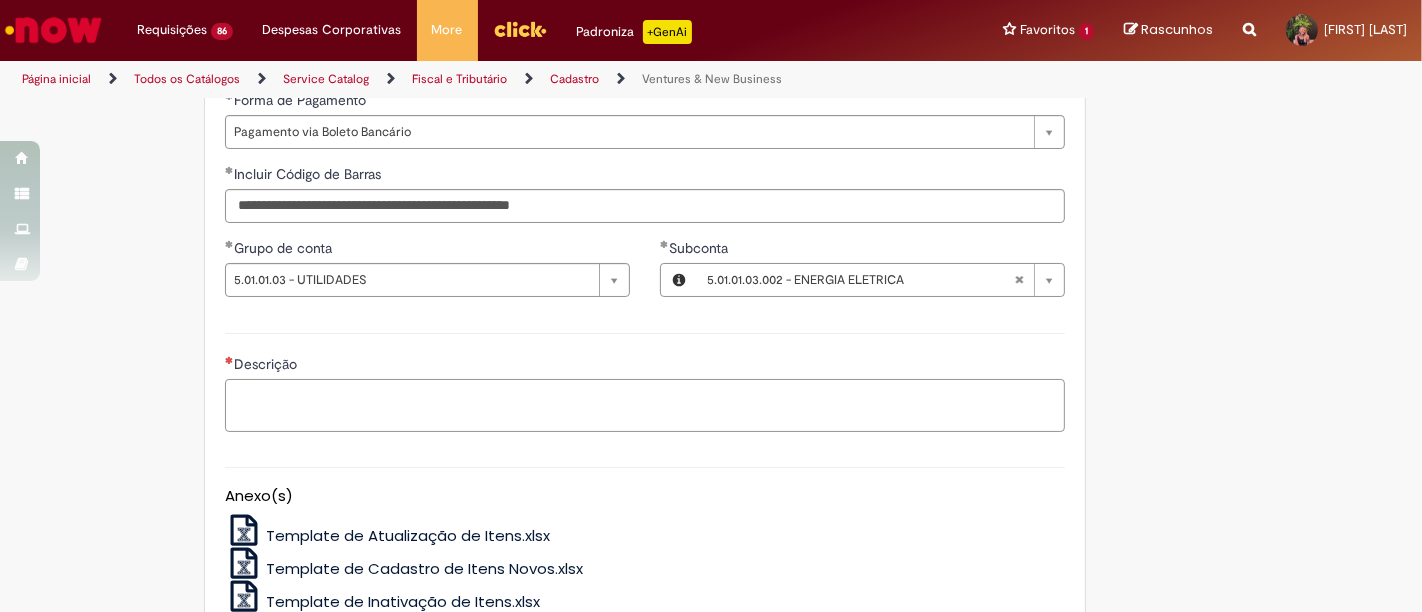 click on "Descrição" at bounding box center (645, 405) 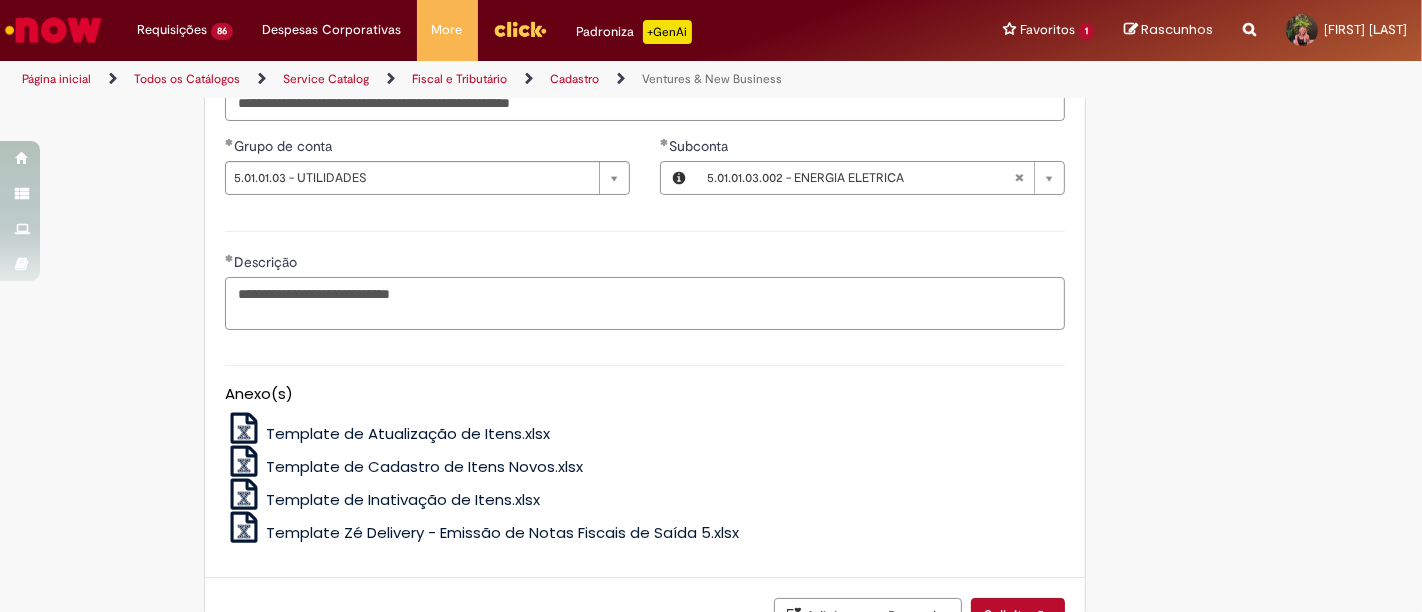 scroll, scrollTop: 1583, scrollLeft: 0, axis: vertical 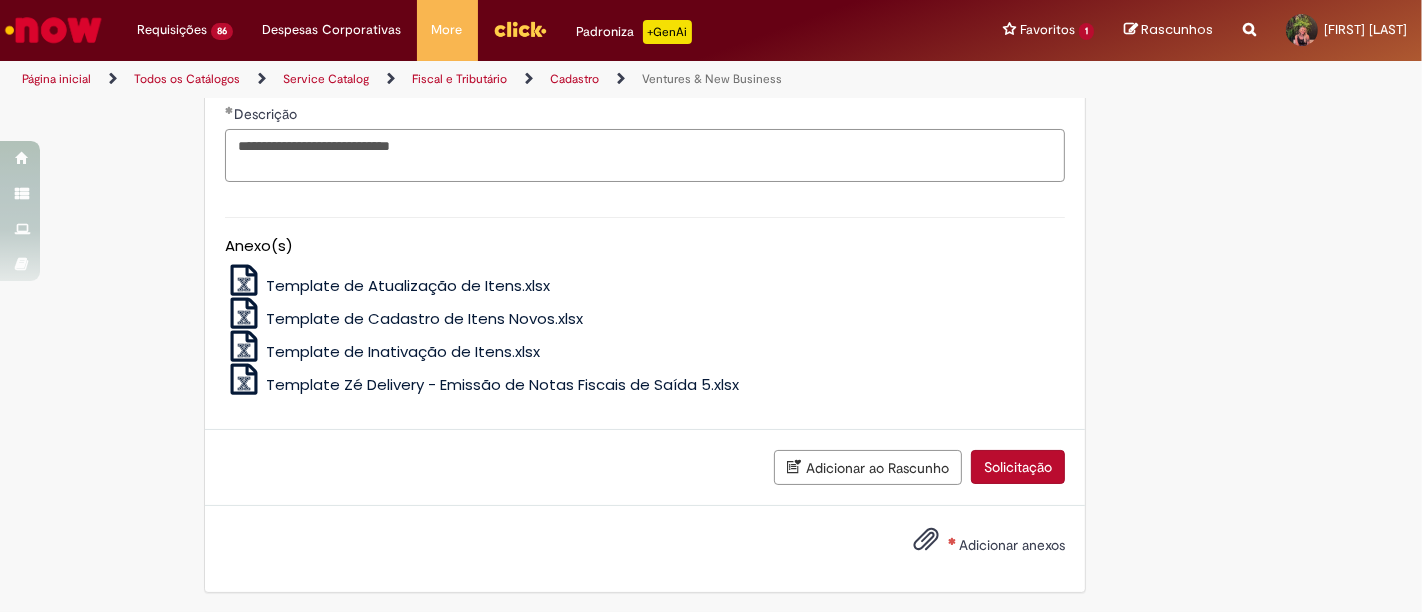 type on "**********" 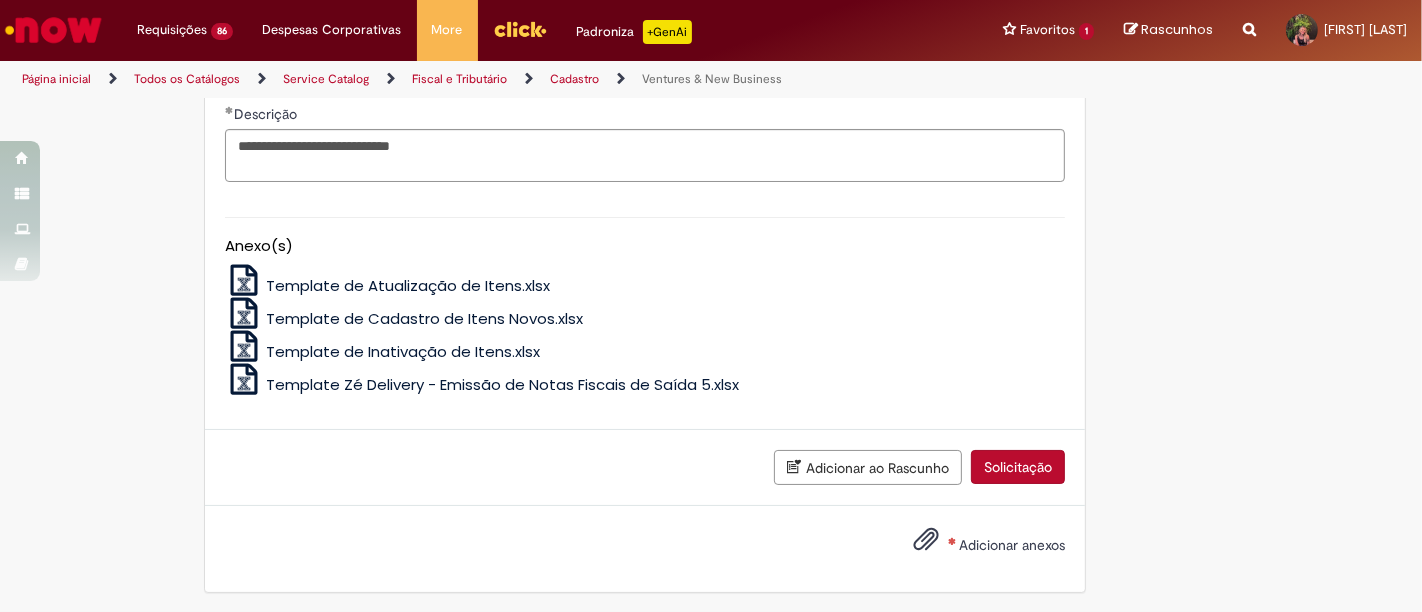 click on "Adicionar anexos" at bounding box center (1012, 545) 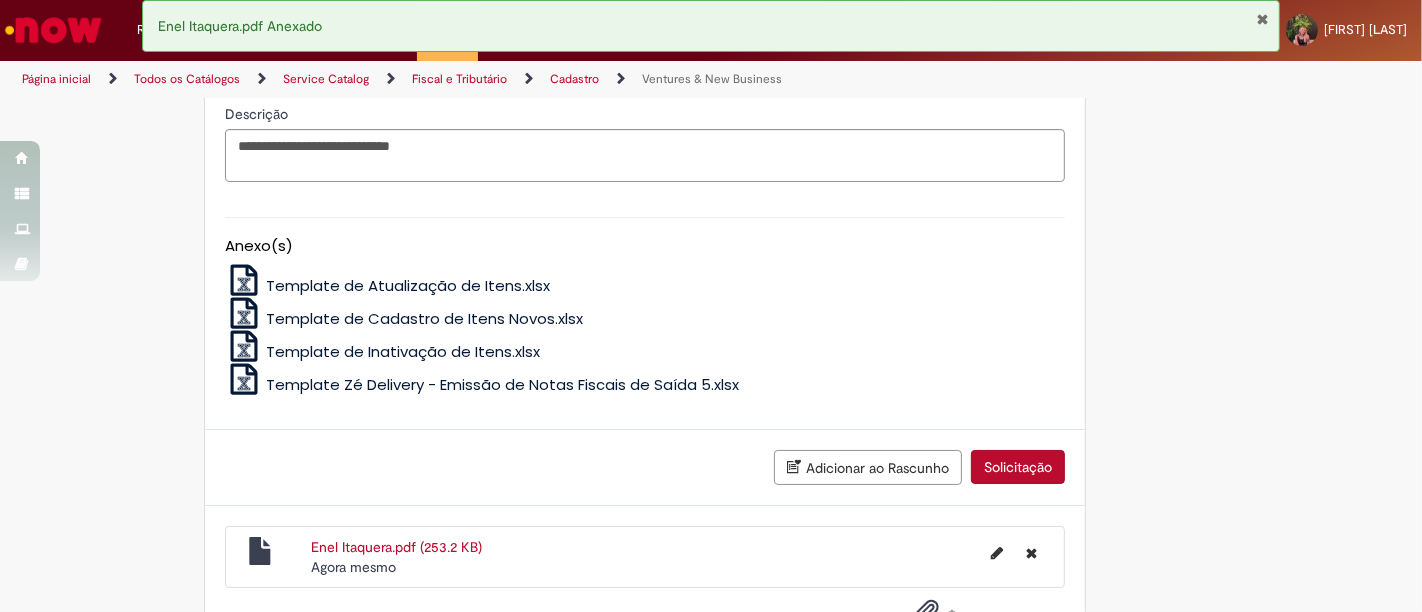 click on "Solicitação" at bounding box center (1018, 467) 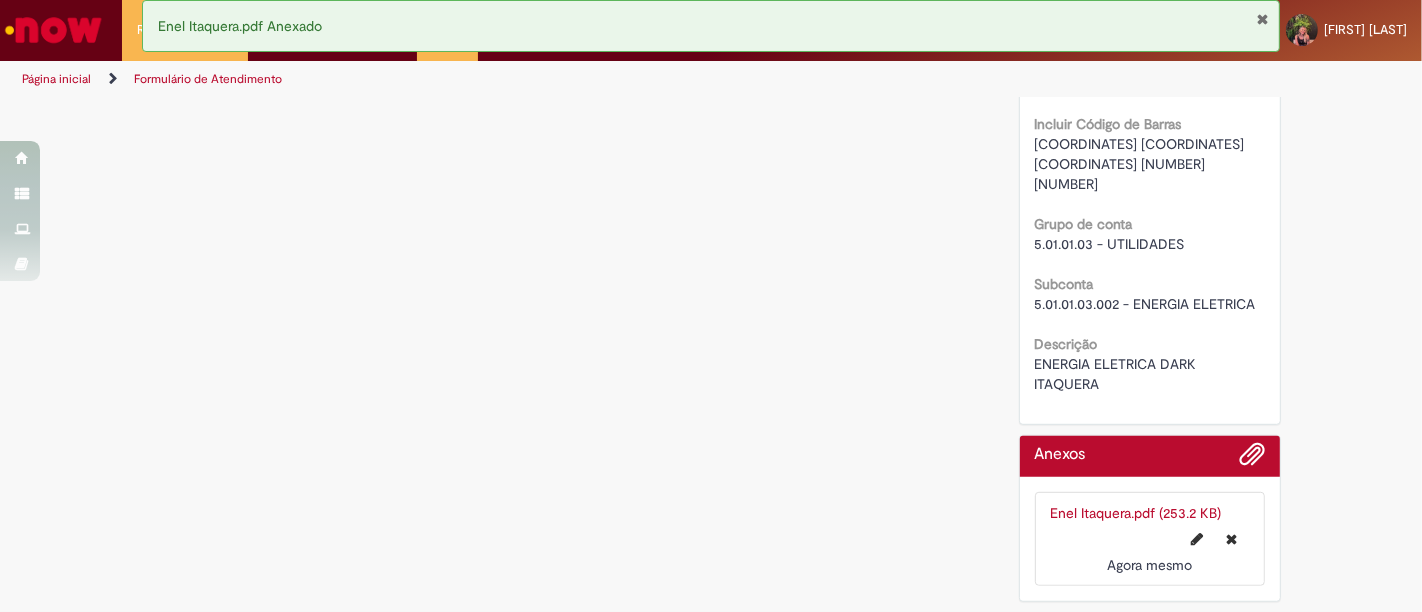 scroll, scrollTop: 0, scrollLeft: 0, axis: both 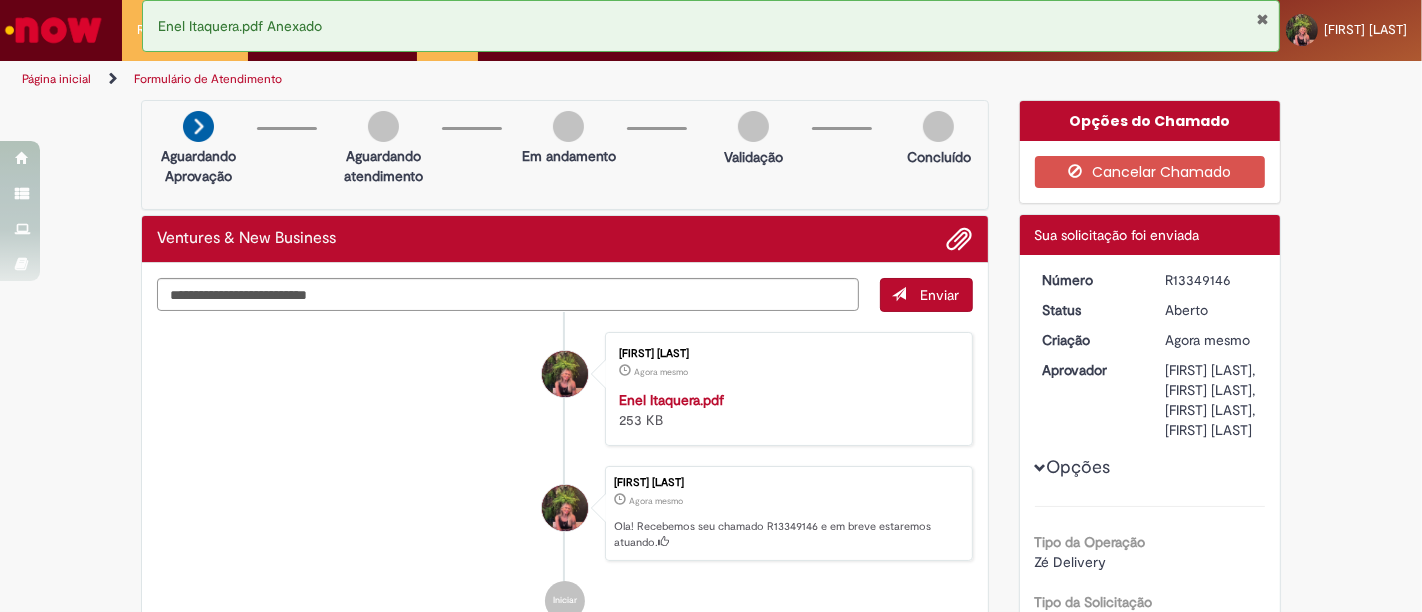 click on "R13349146" at bounding box center (1211, 280) 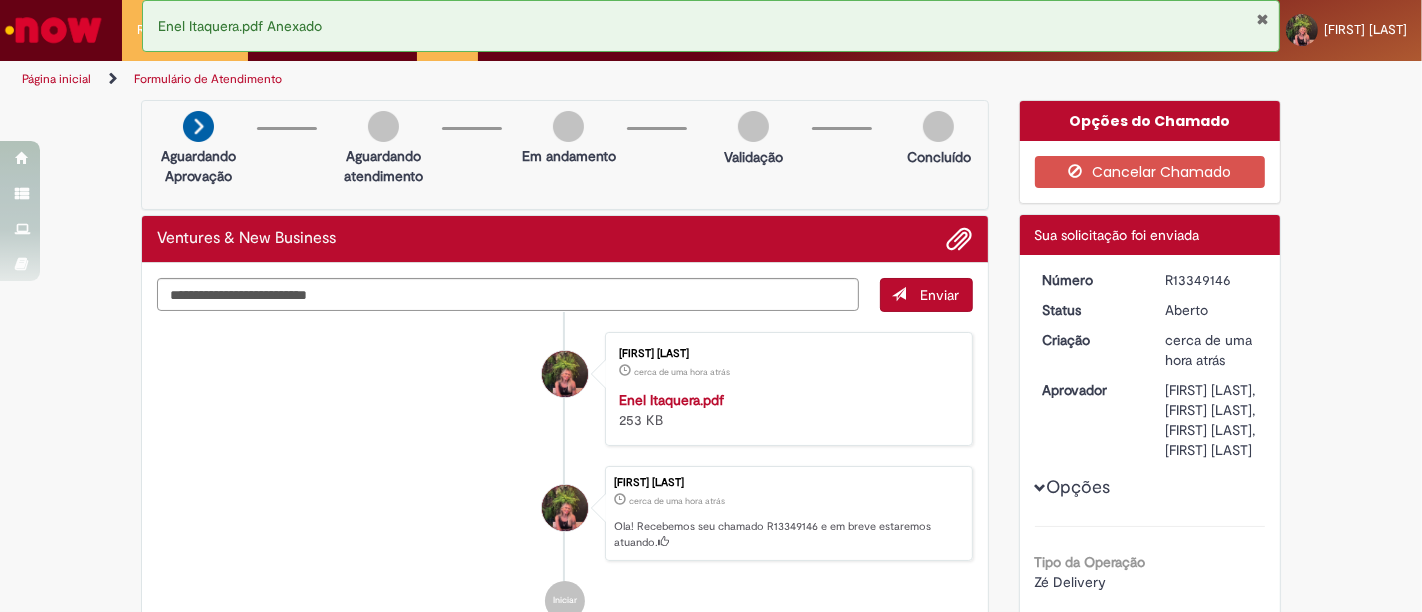 click at bounding box center [1262, 19] 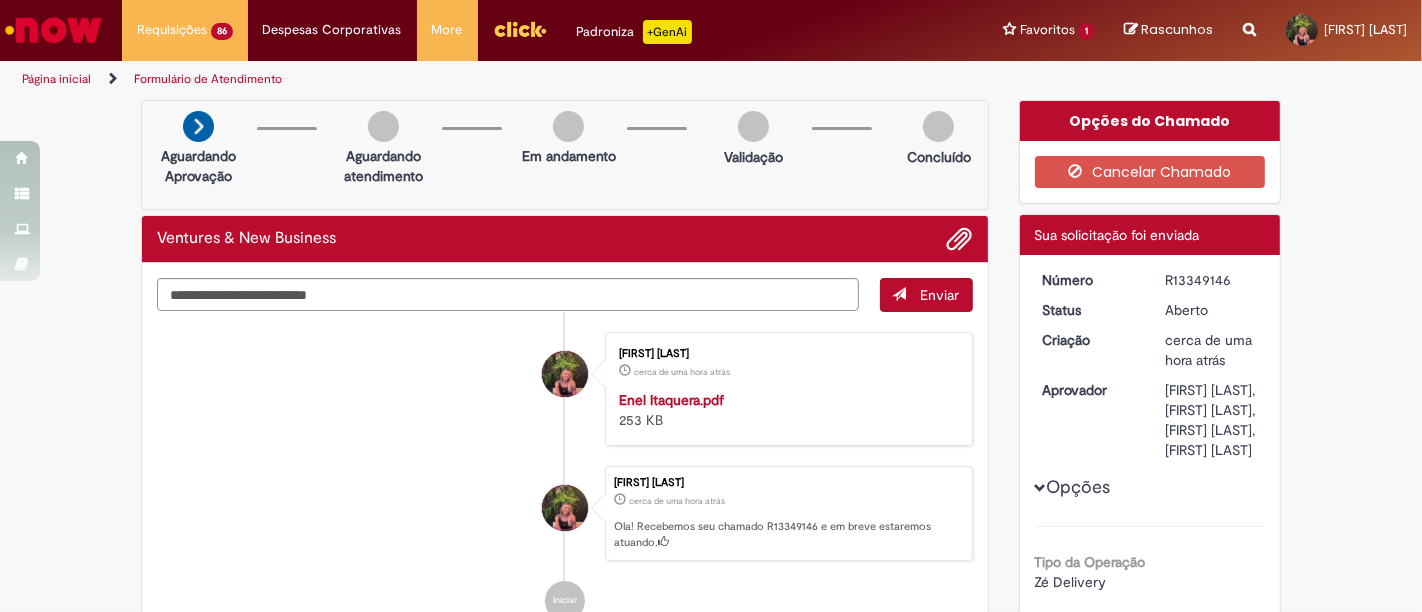 click on "Enel Itaquera.pdf Anexado" at bounding box center [711, 26] 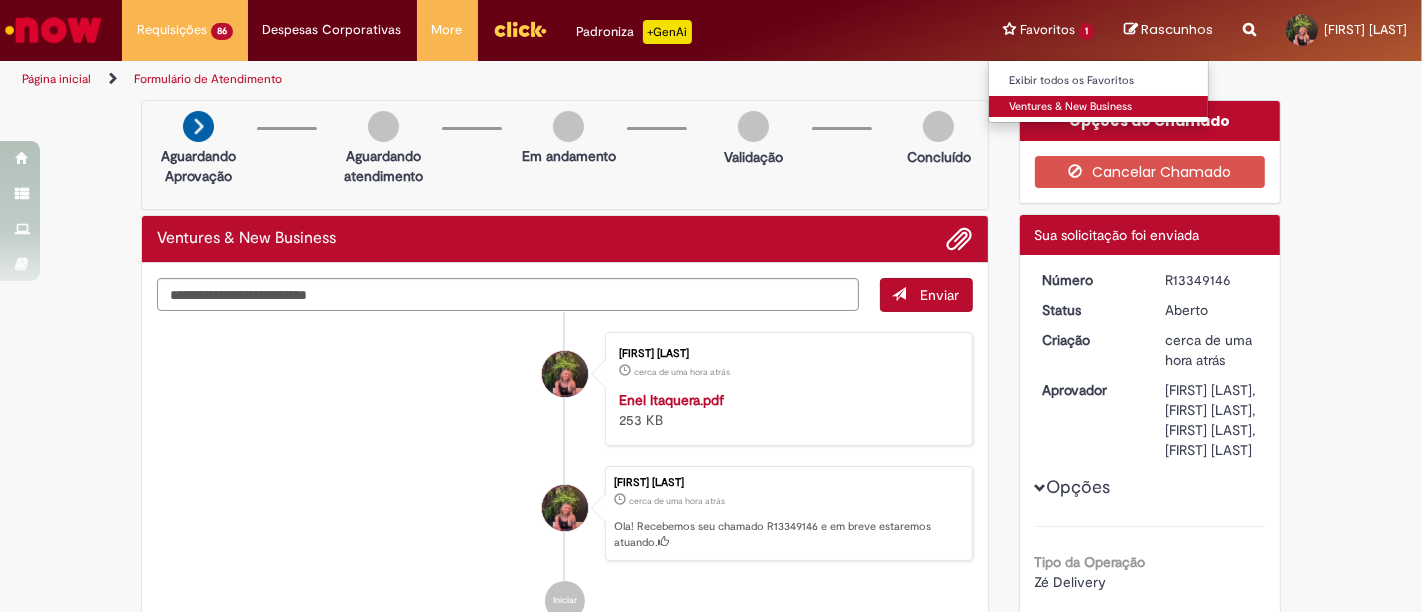 click on "Ventures & New Business" at bounding box center (1099, 107) 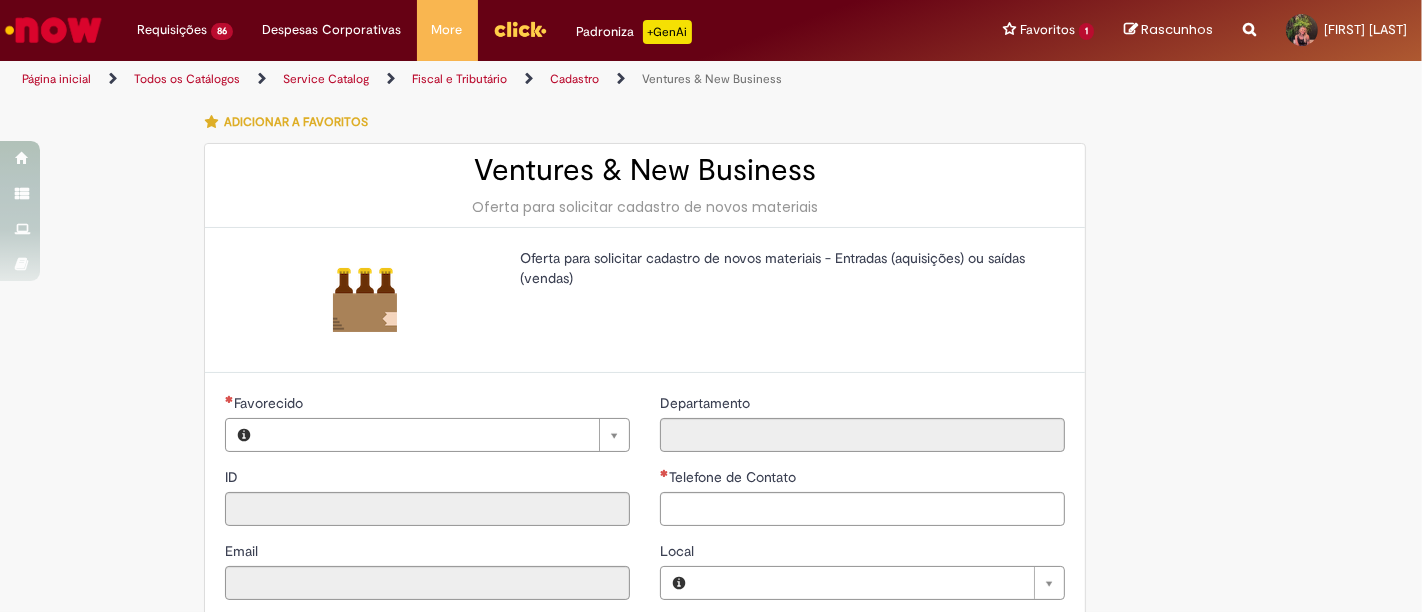 type on "********" 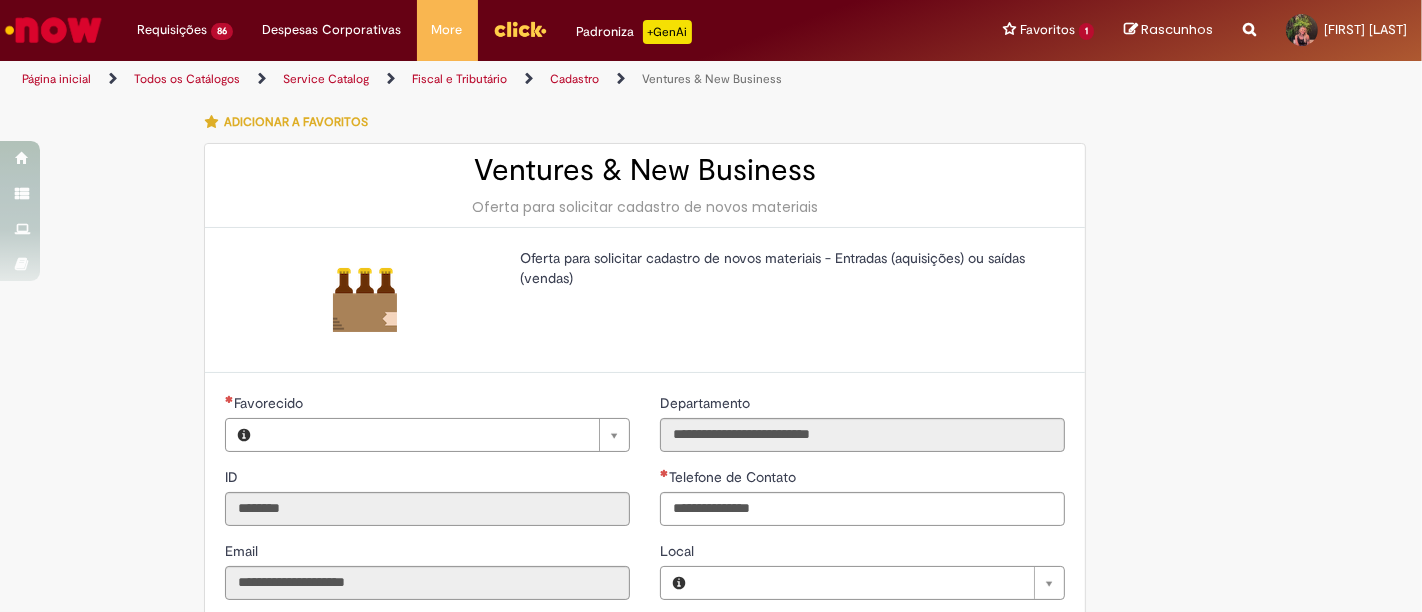 type on "**********" 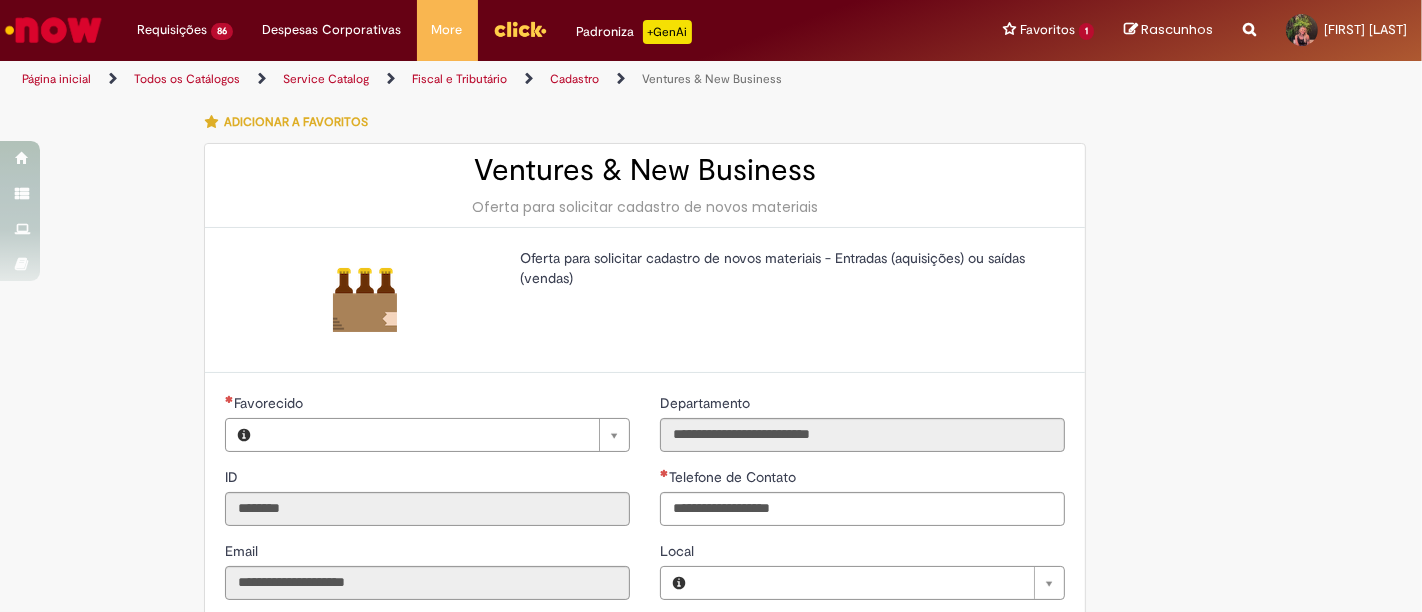 type on "**********" 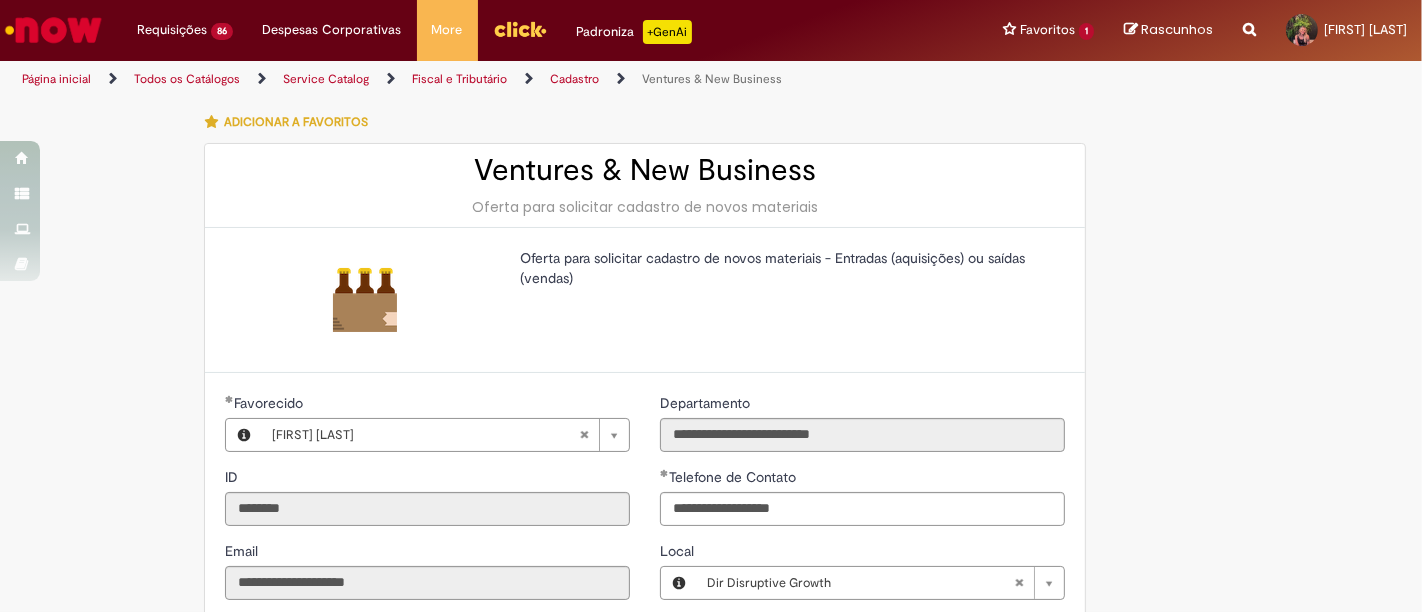 scroll, scrollTop: 444, scrollLeft: 0, axis: vertical 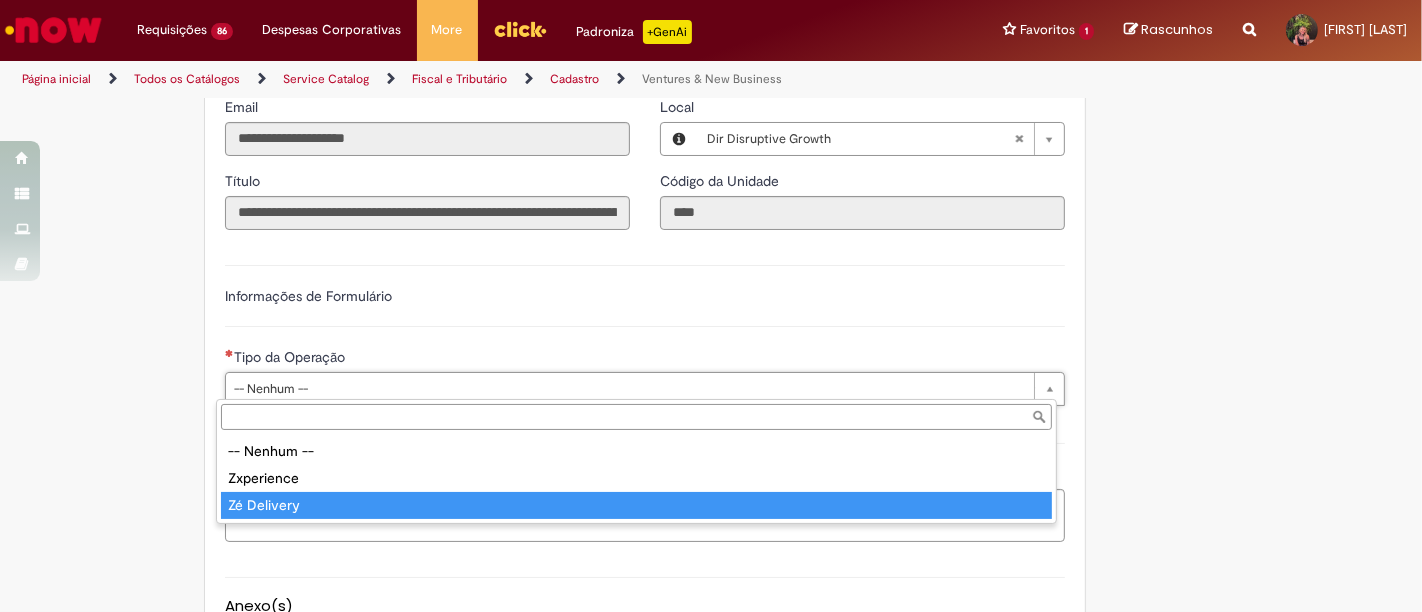 type on "**********" 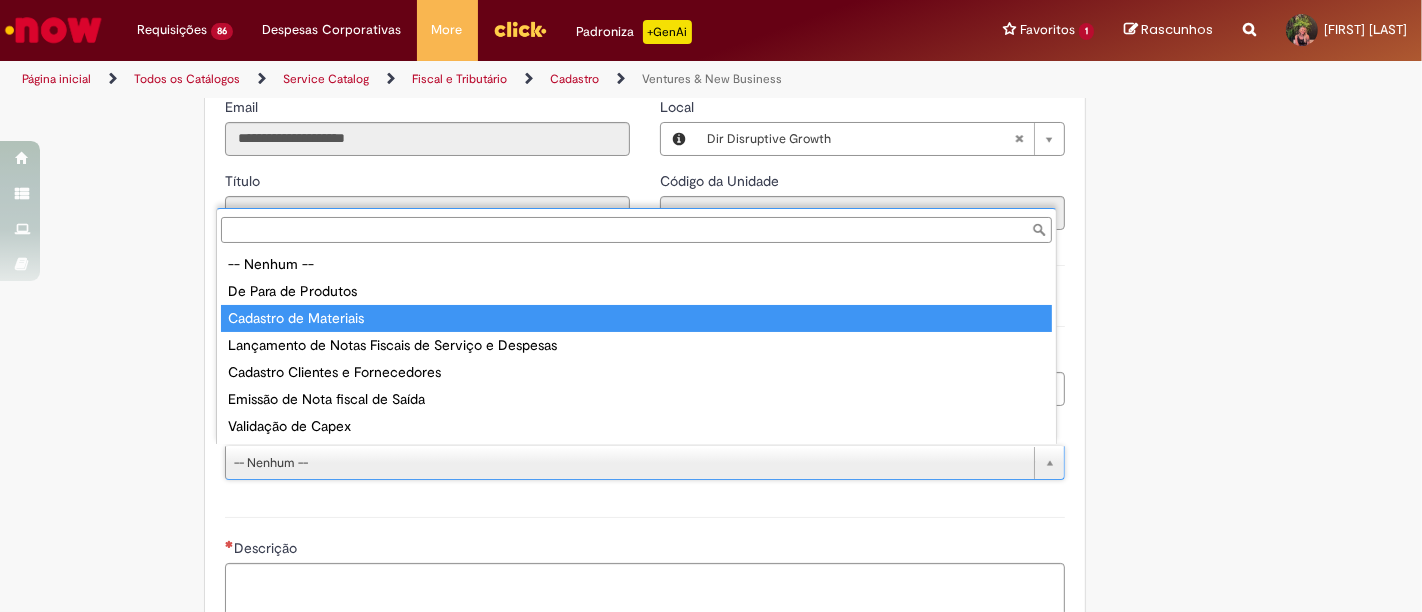 type on "**********" 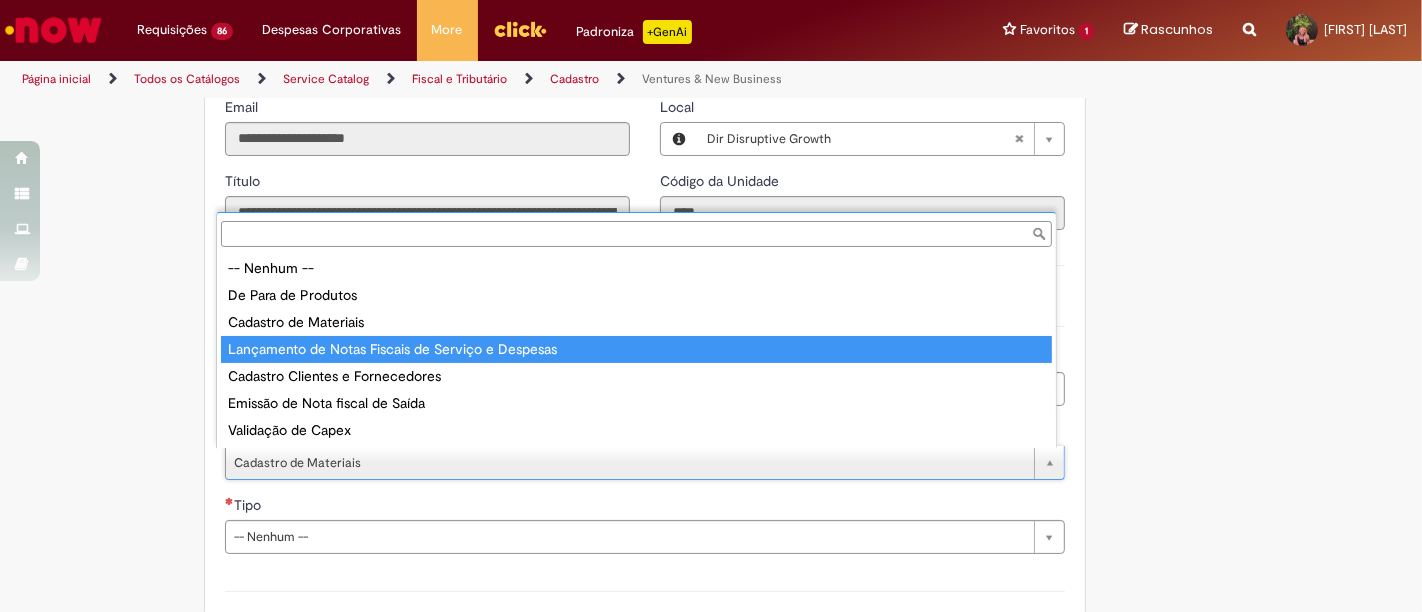 type on "**********" 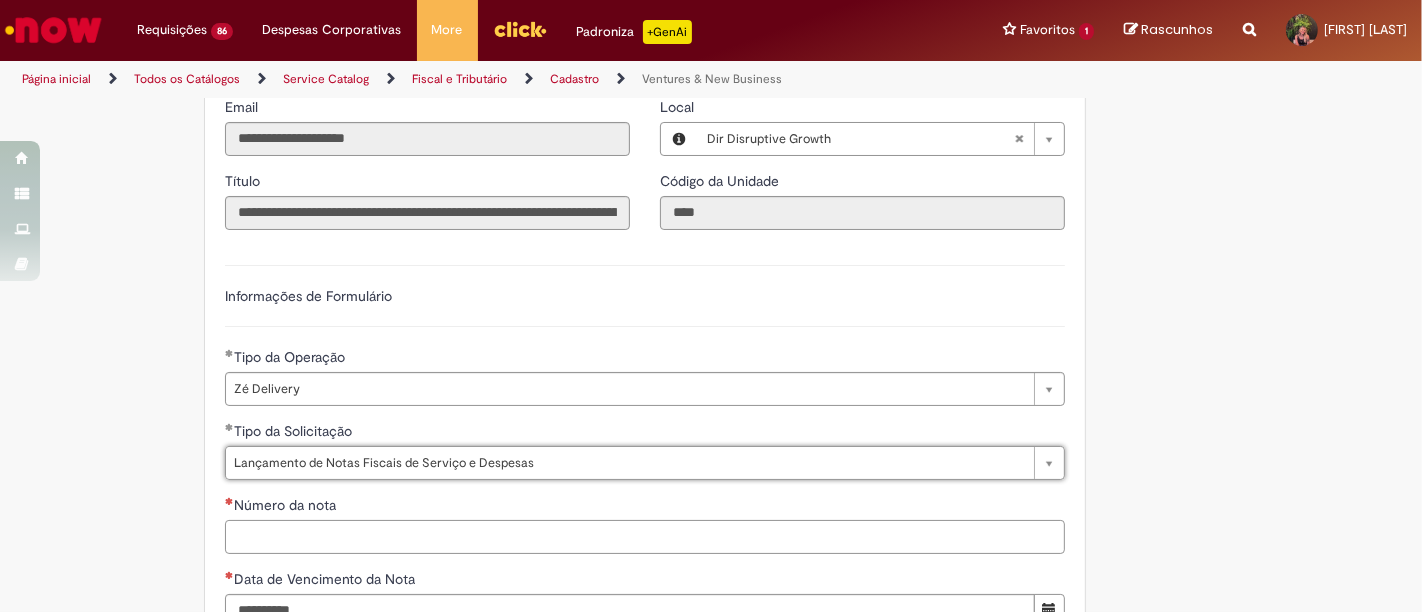click on "Número da nota" at bounding box center (645, 537) 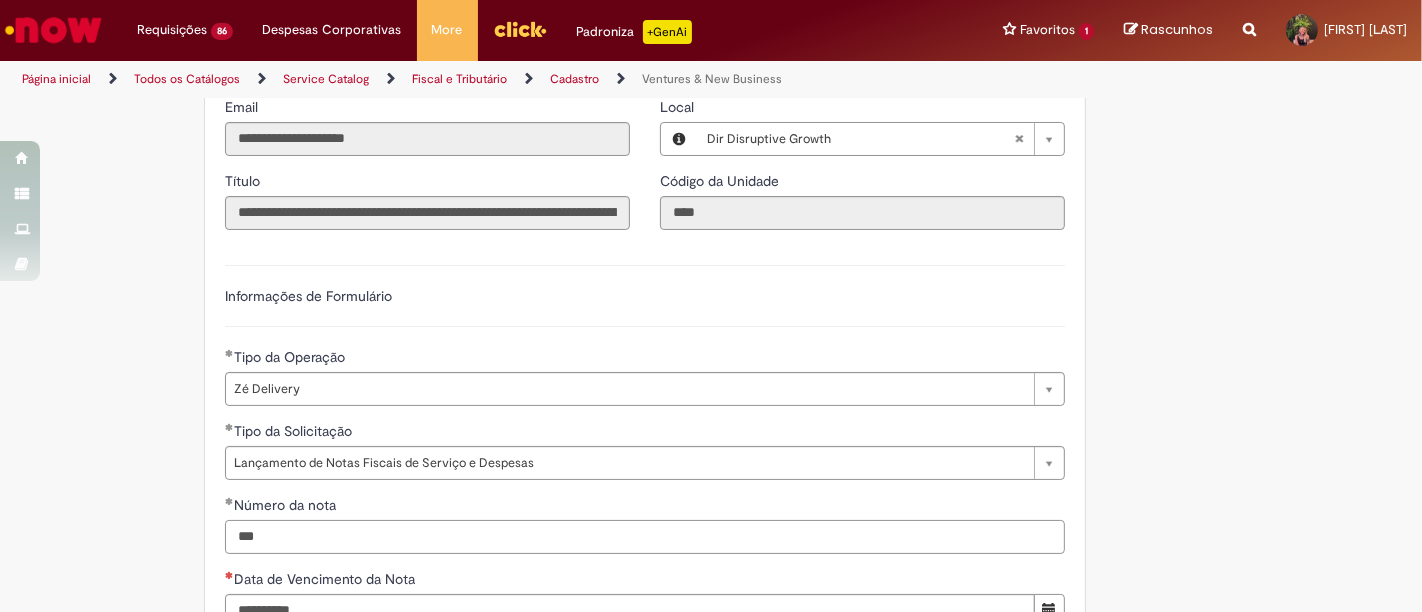 type on "***" 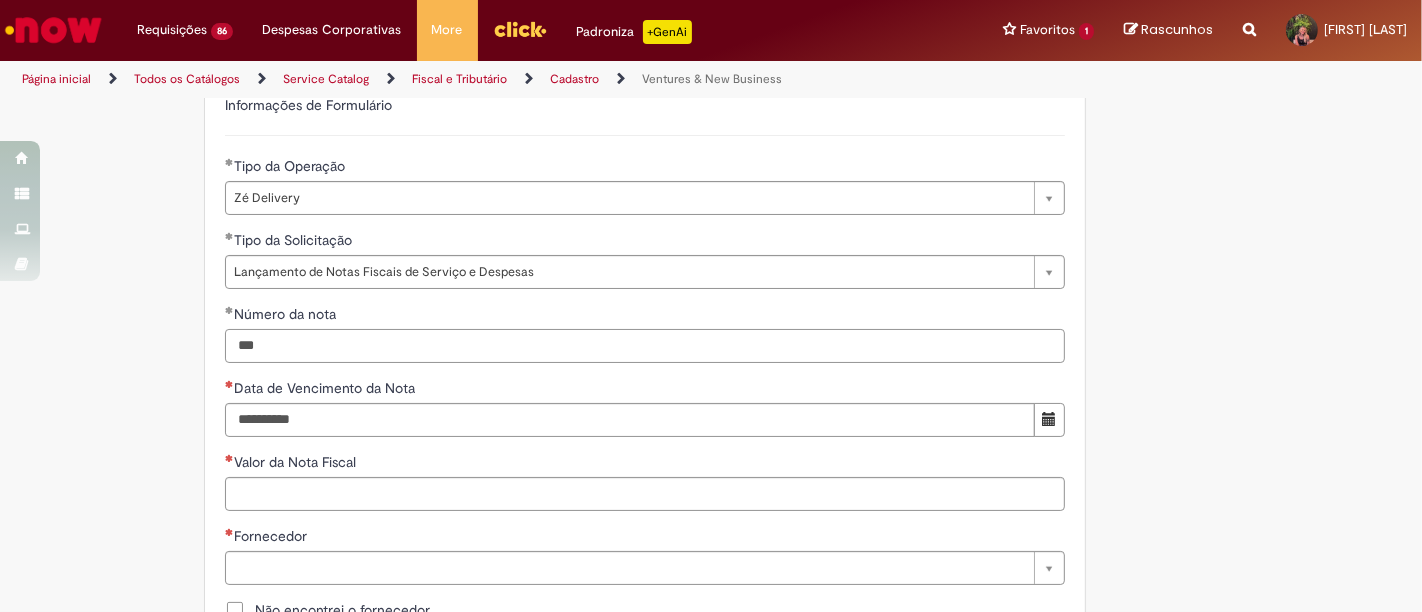 scroll, scrollTop: 777, scrollLeft: 0, axis: vertical 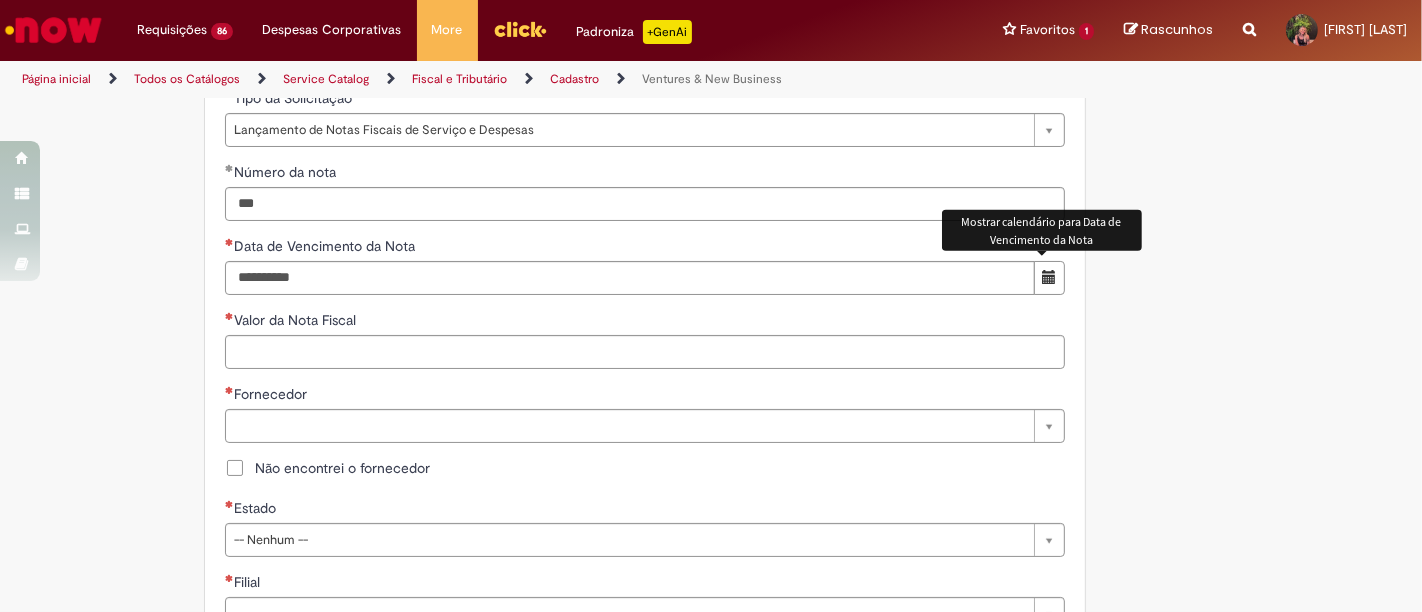 click at bounding box center [1049, 277] 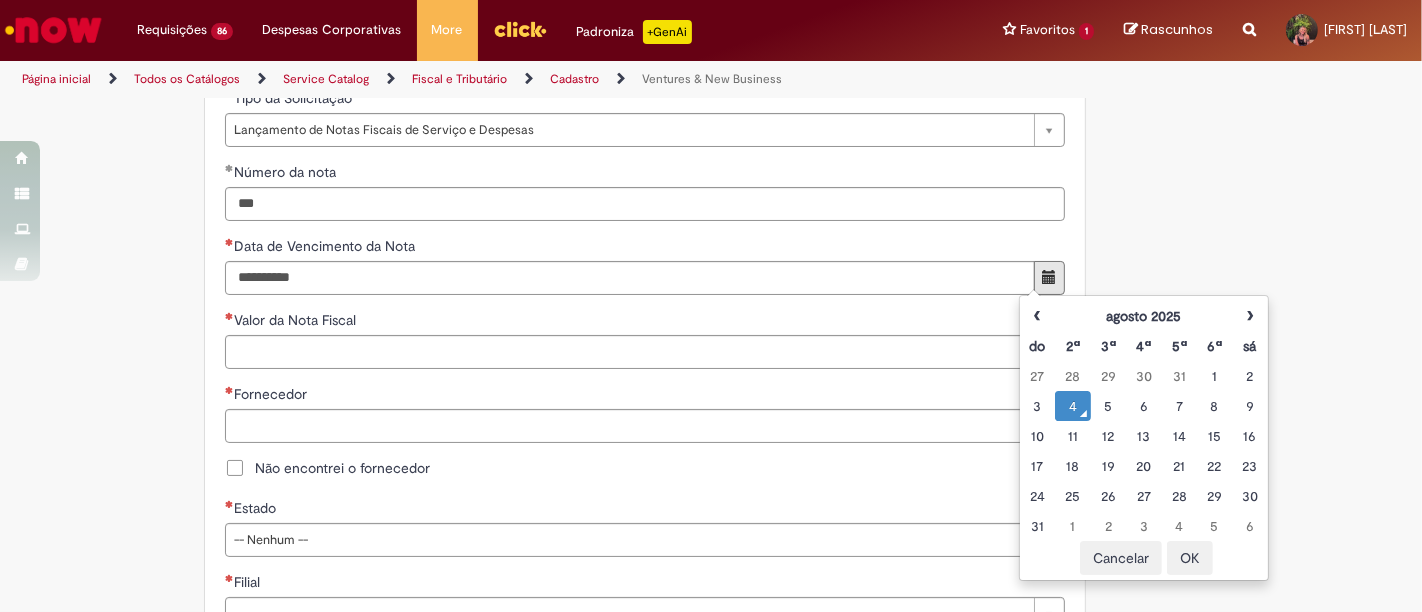 drag, startPoint x: 1040, startPoint y: 461, endPoint x: 923, endPoint y: 447, distance: 117.83463 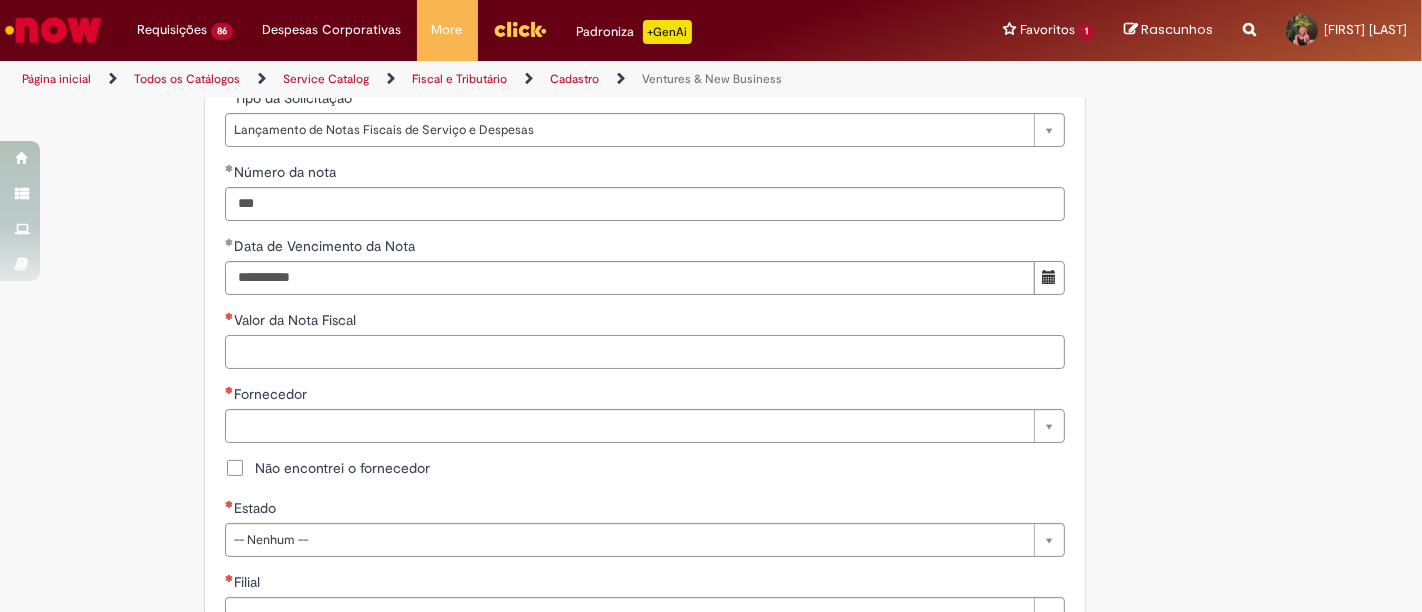 click on "Valor da Nota Fiscal" at bounding box center [645, 352] 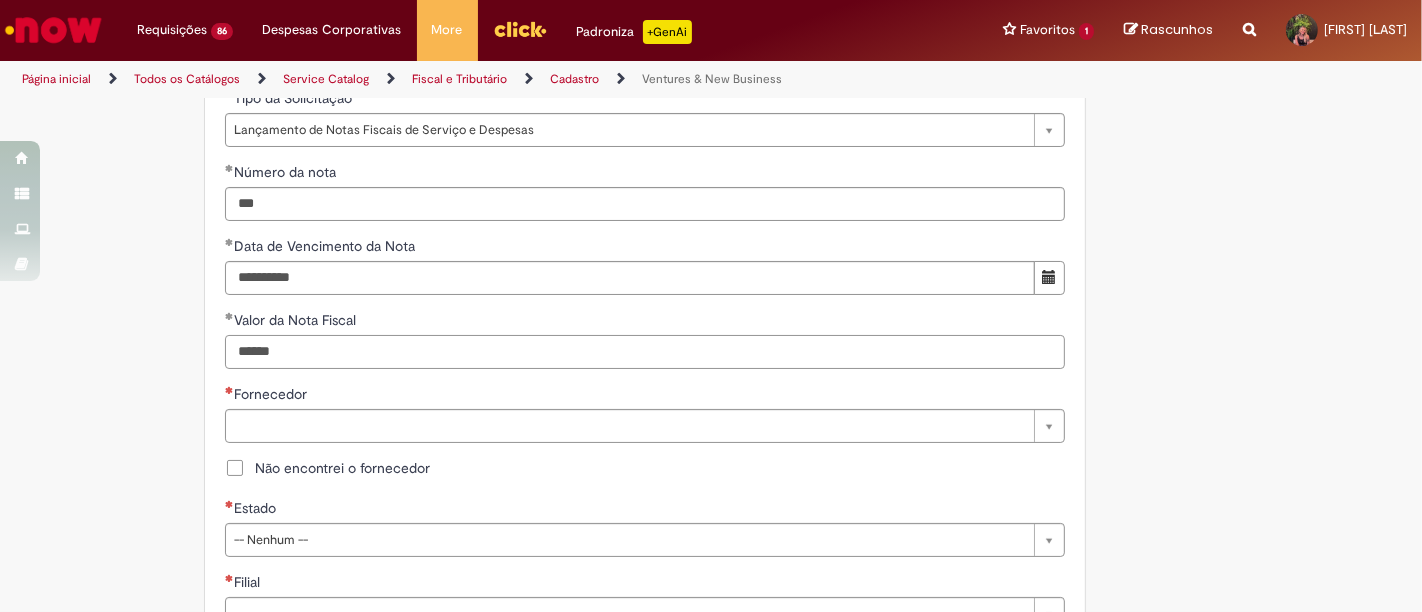 click on "******" at bounding box center (645, 352) 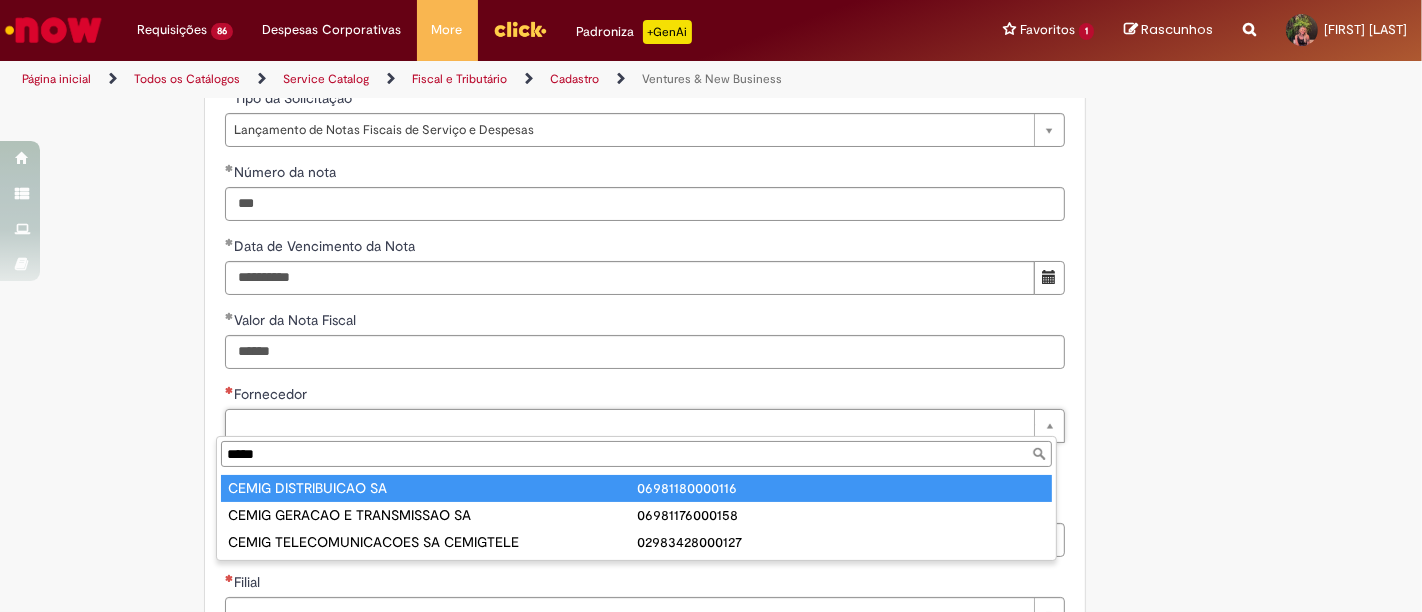 type on "*****" 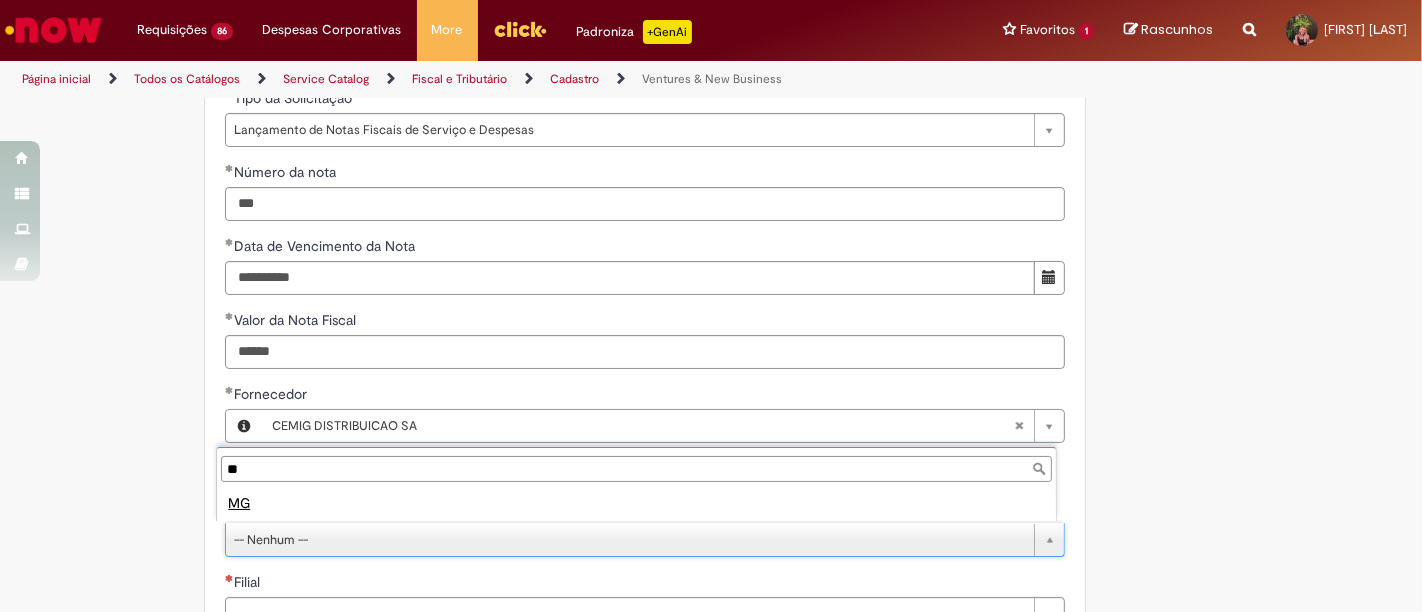 type on "**" 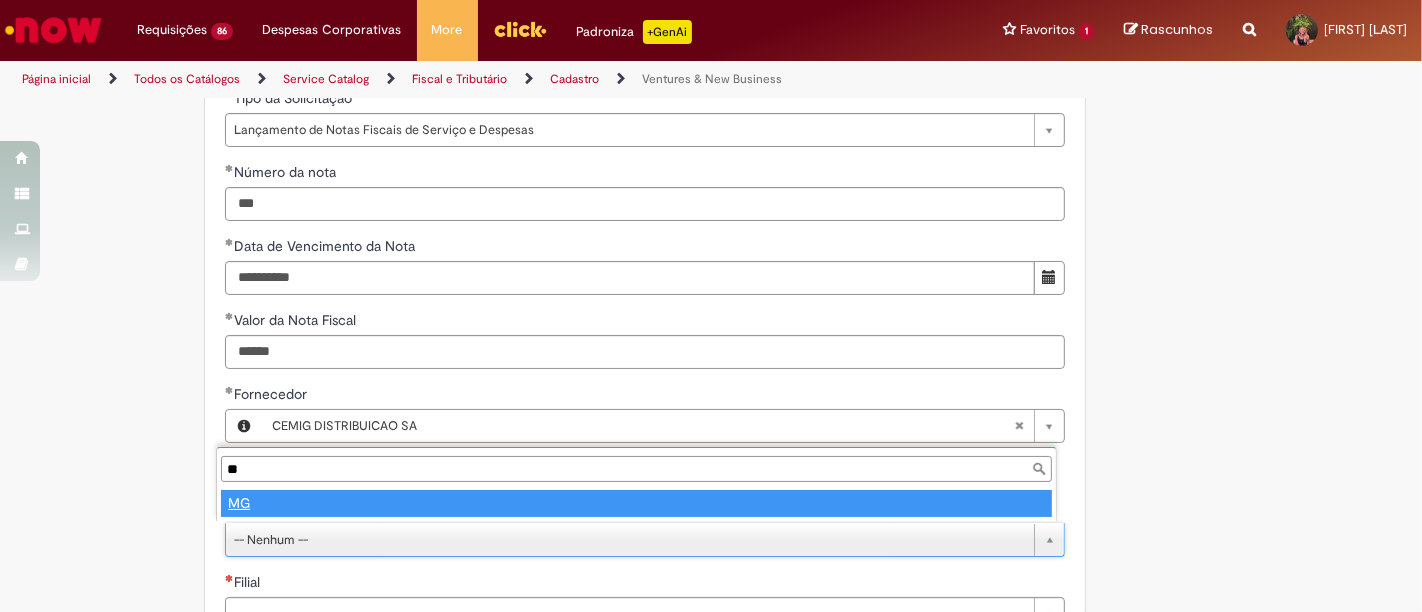 type on "**" 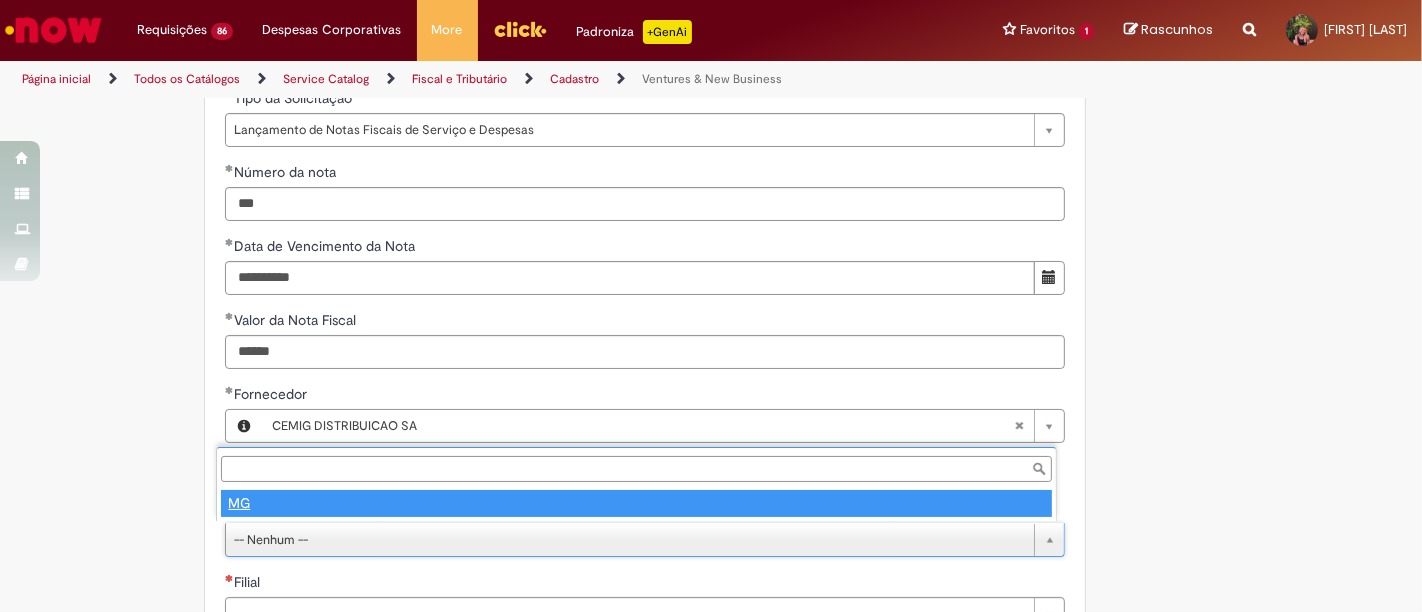 select 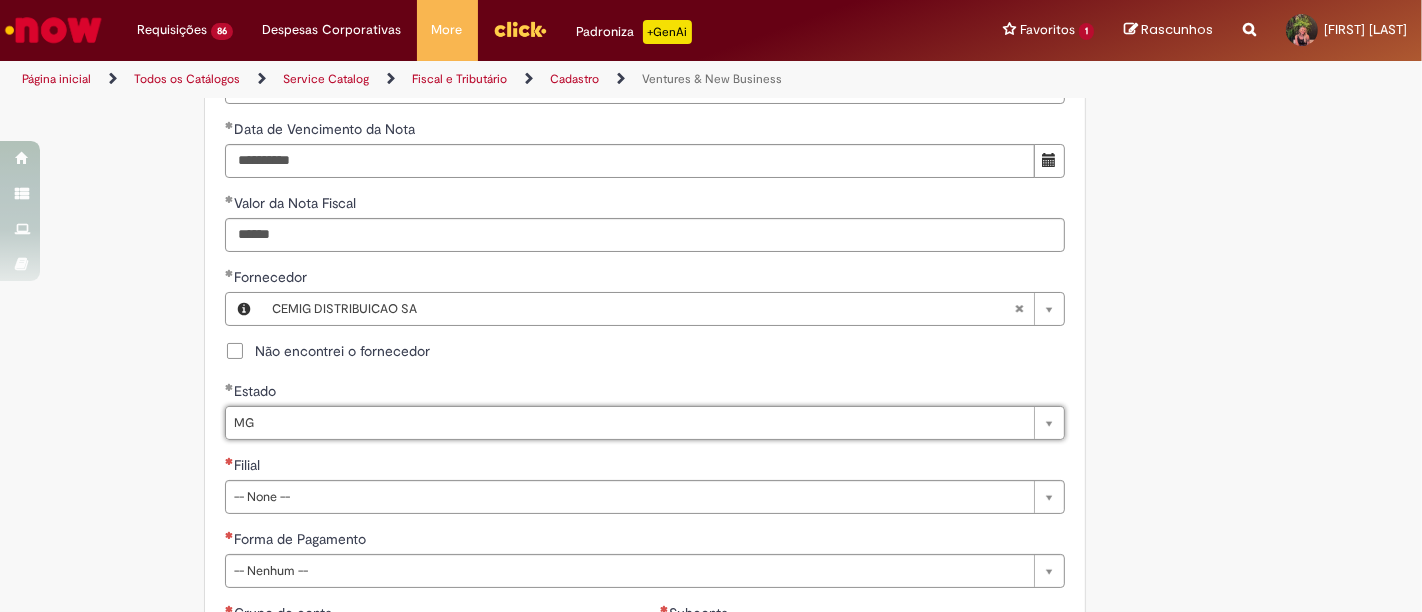 scroll, scrollTop: 1000, scrollLeft: 0, axis: vertical 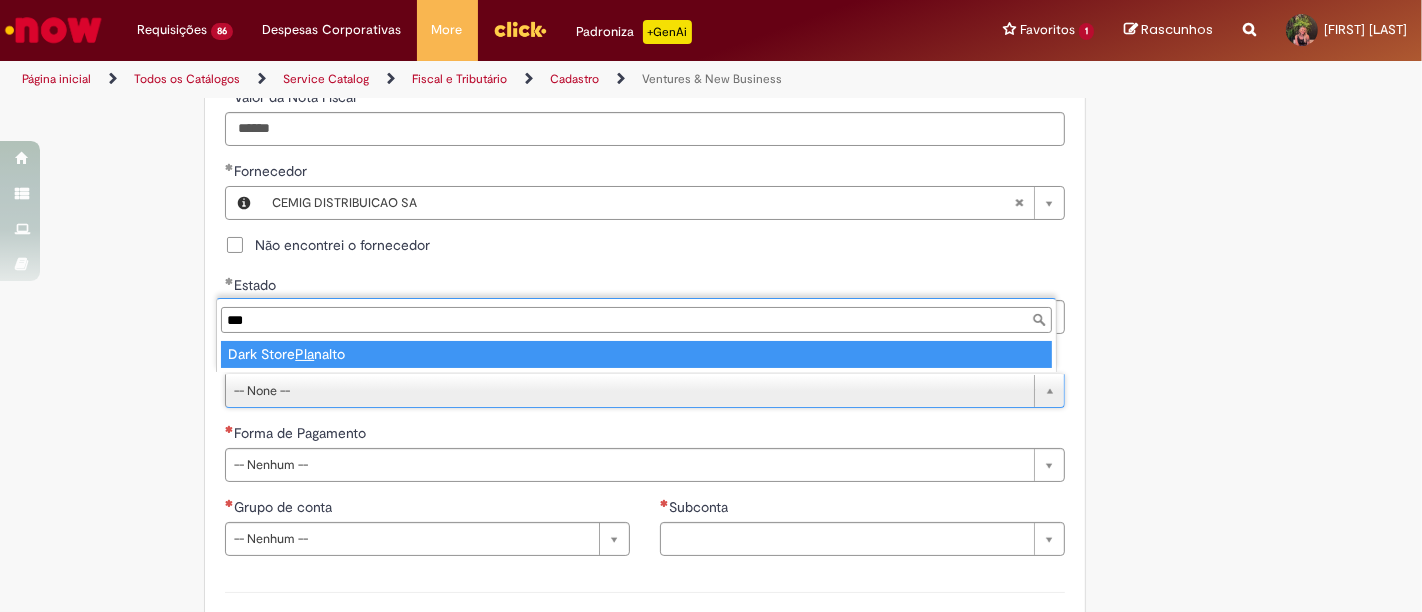 click on "***" at bounding box center (636, 320) 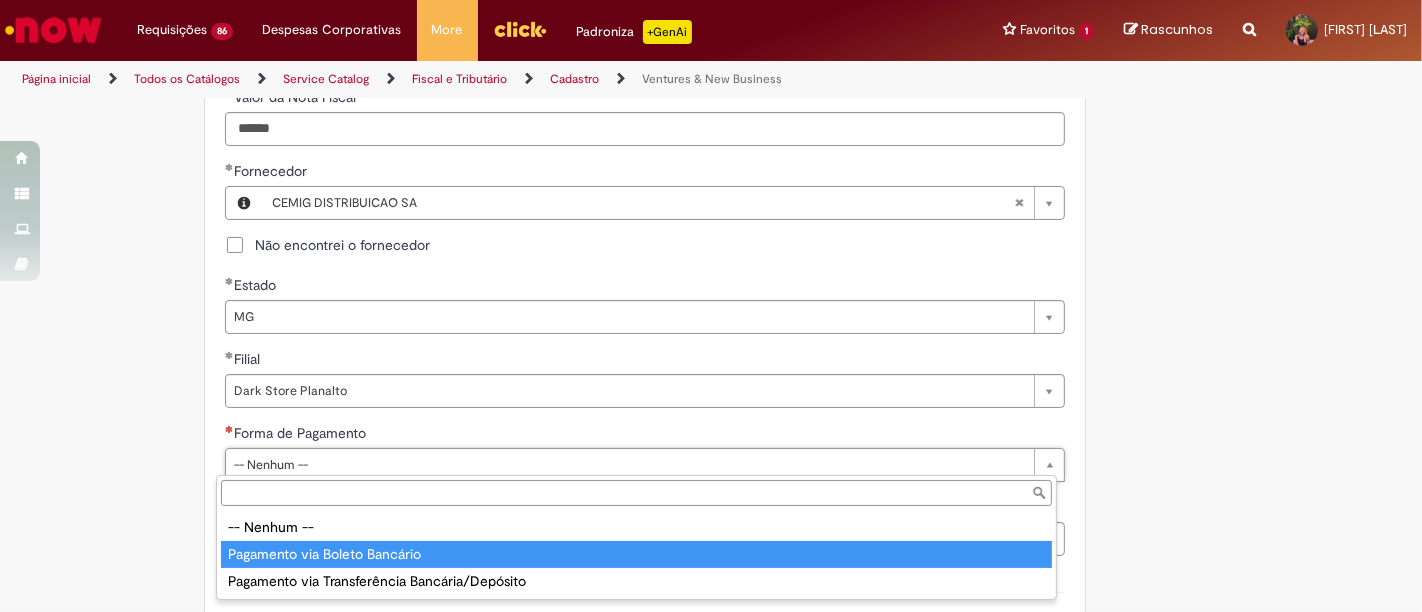 type on "**********" 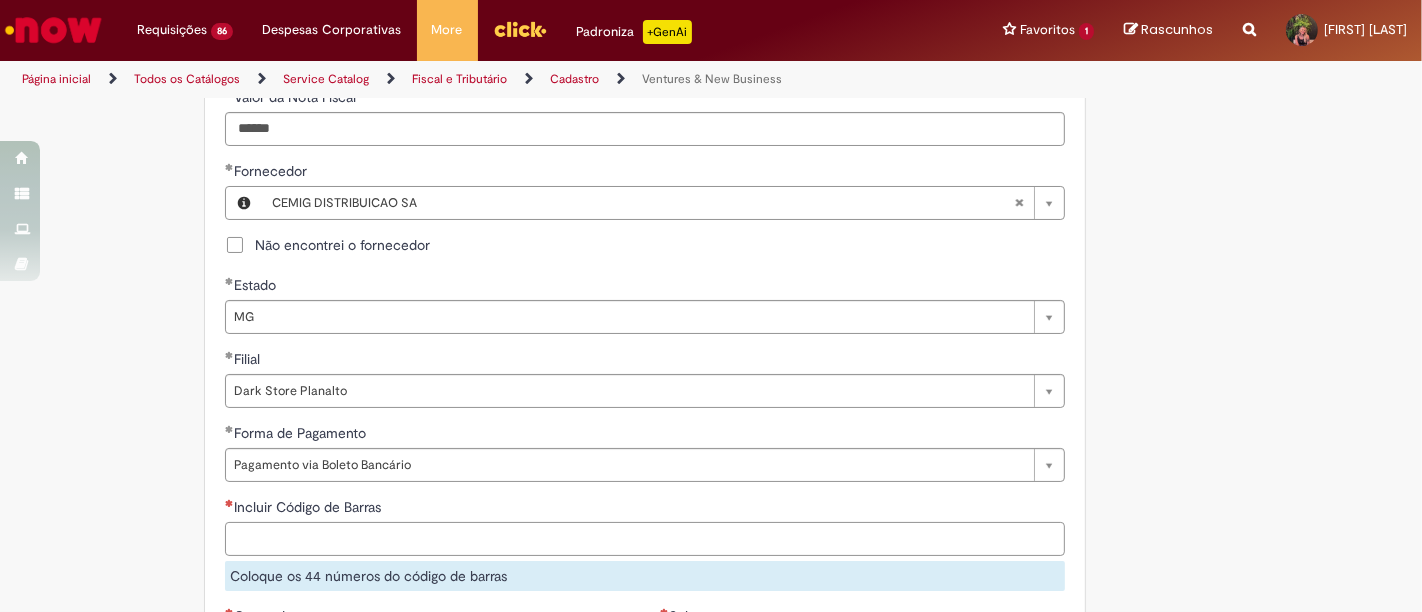 click on "Incluir Código de Barras" at bounding box center (645, 539) 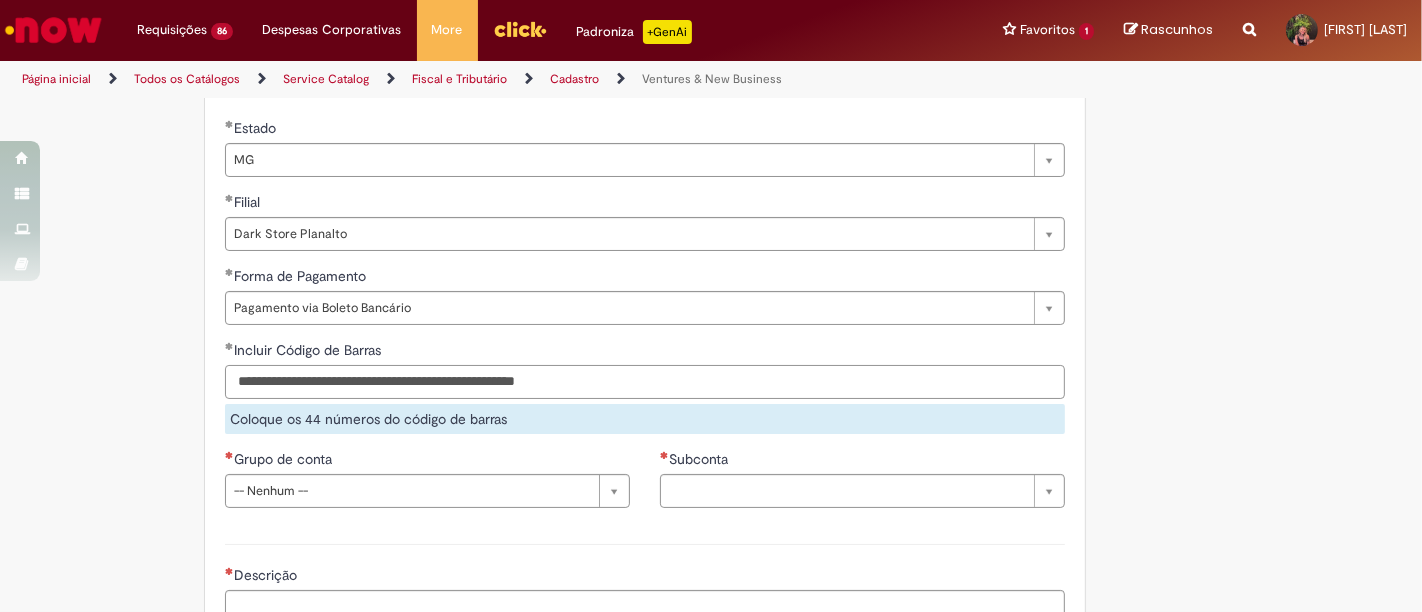 scroll, scrollTop: 1222, scrollLeft: 0, axis: vertical 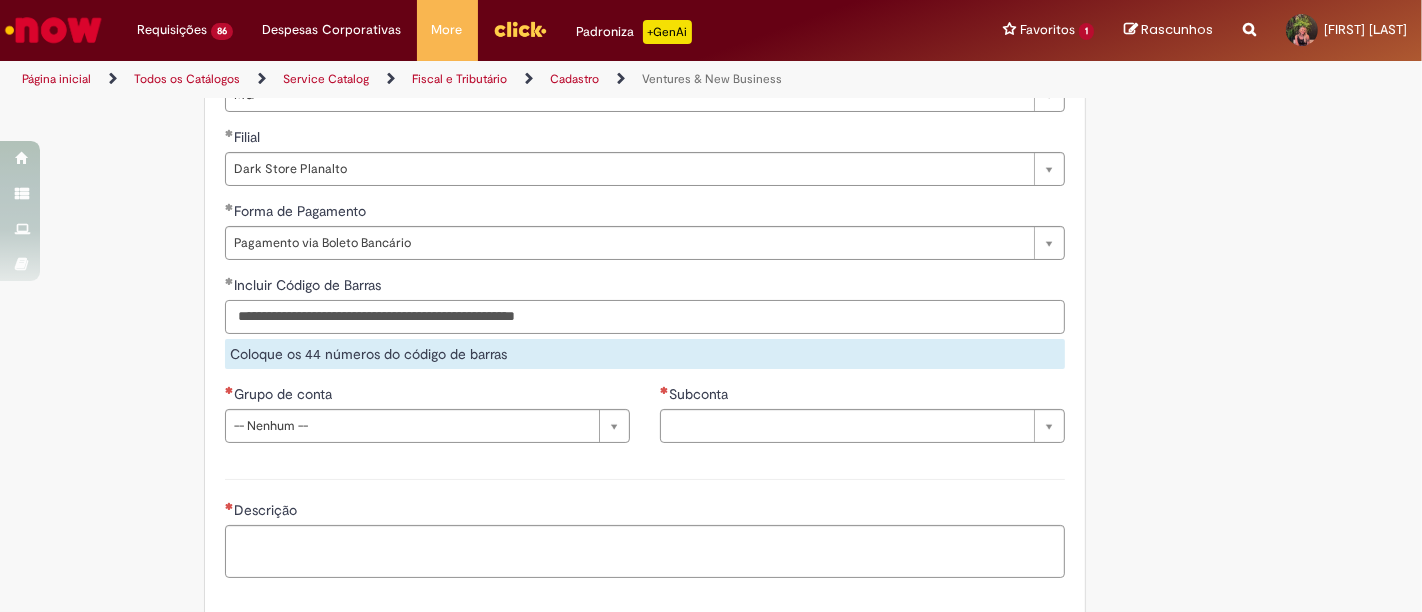 type on "**********" 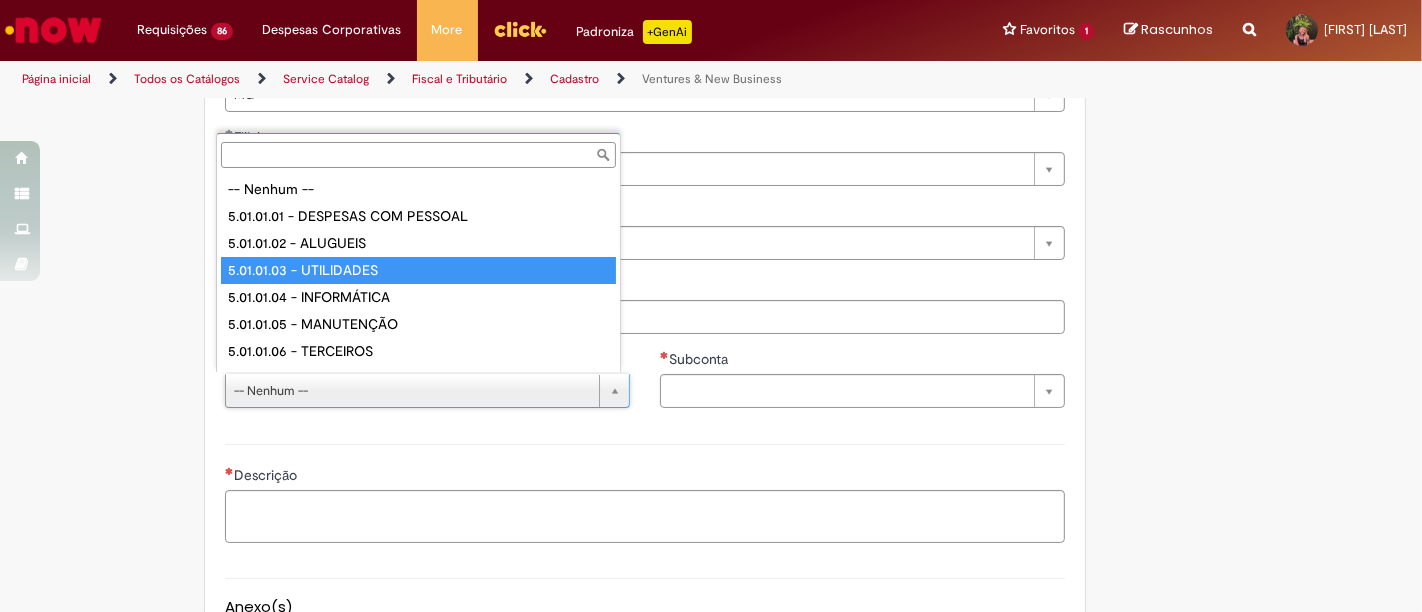 type on "**********" 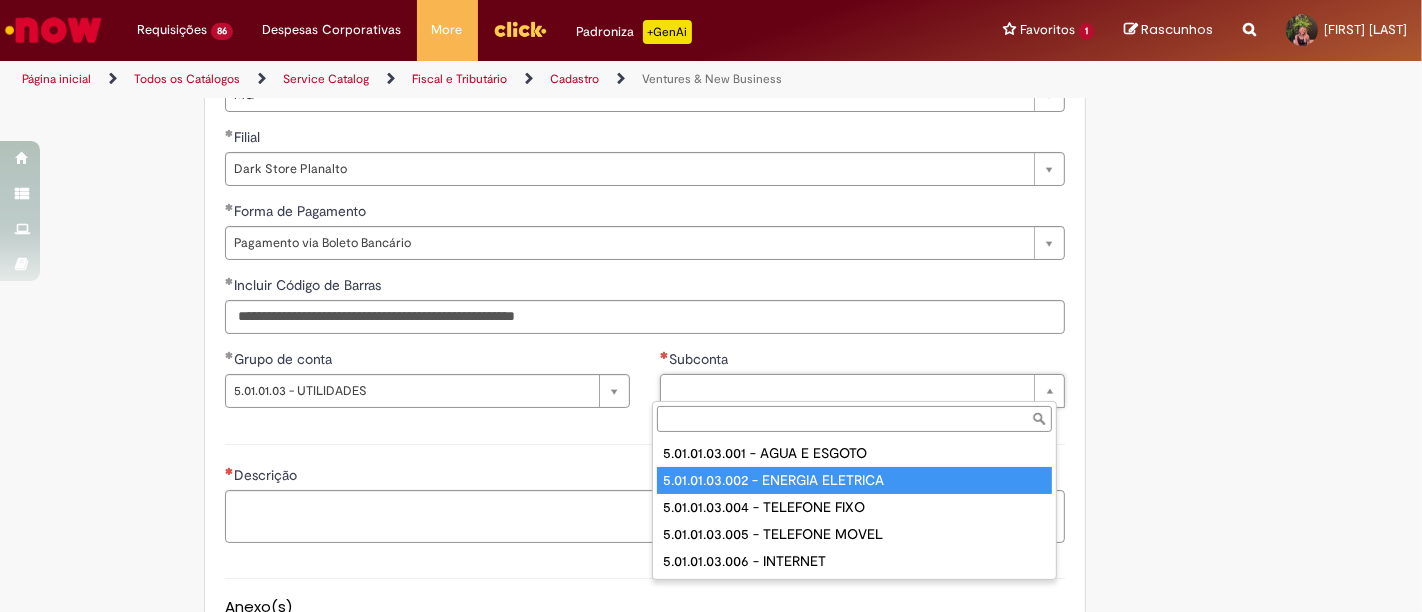 type on "**********" 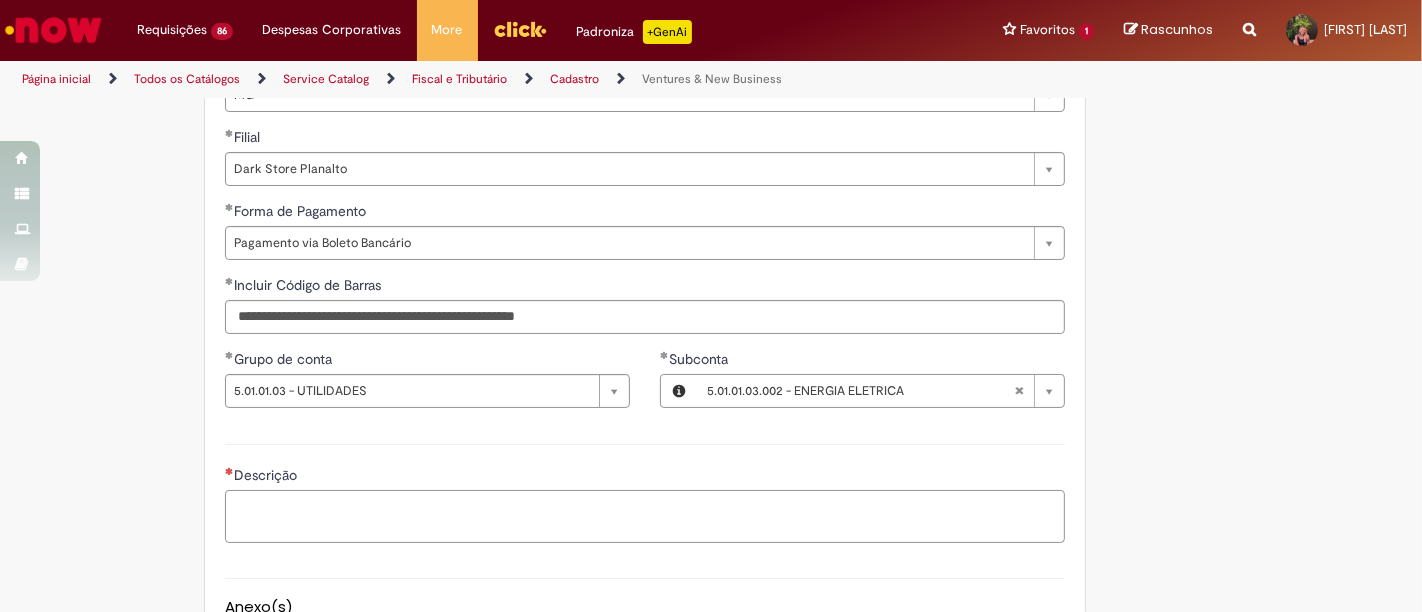 click on "Descrição" at bounding box center (645, 516) 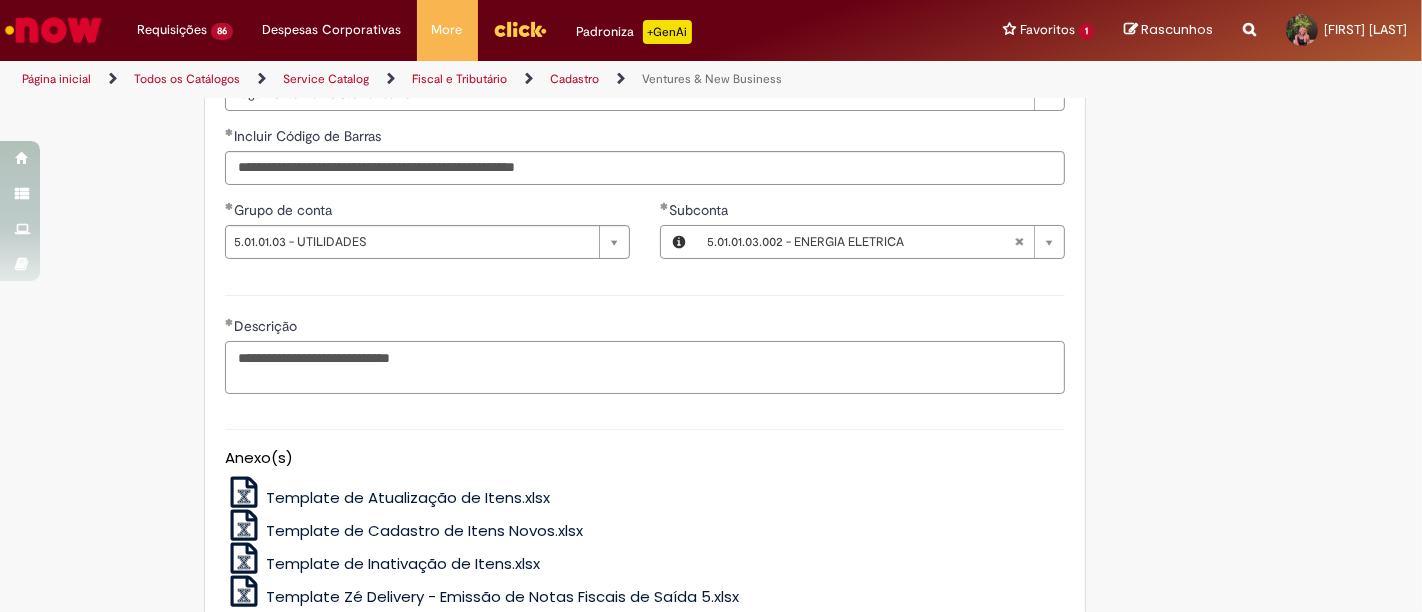 scroll, scrollTop: 1583, scrollLeft: 0, axis: vertical 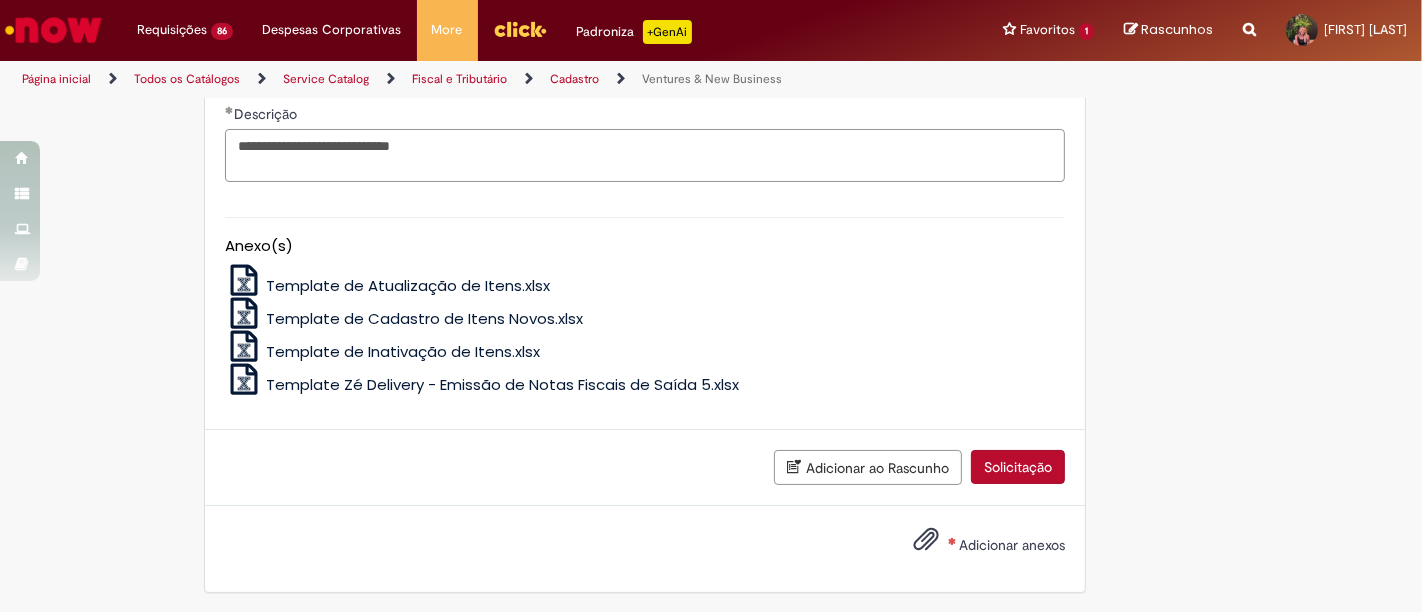 type on "**********" 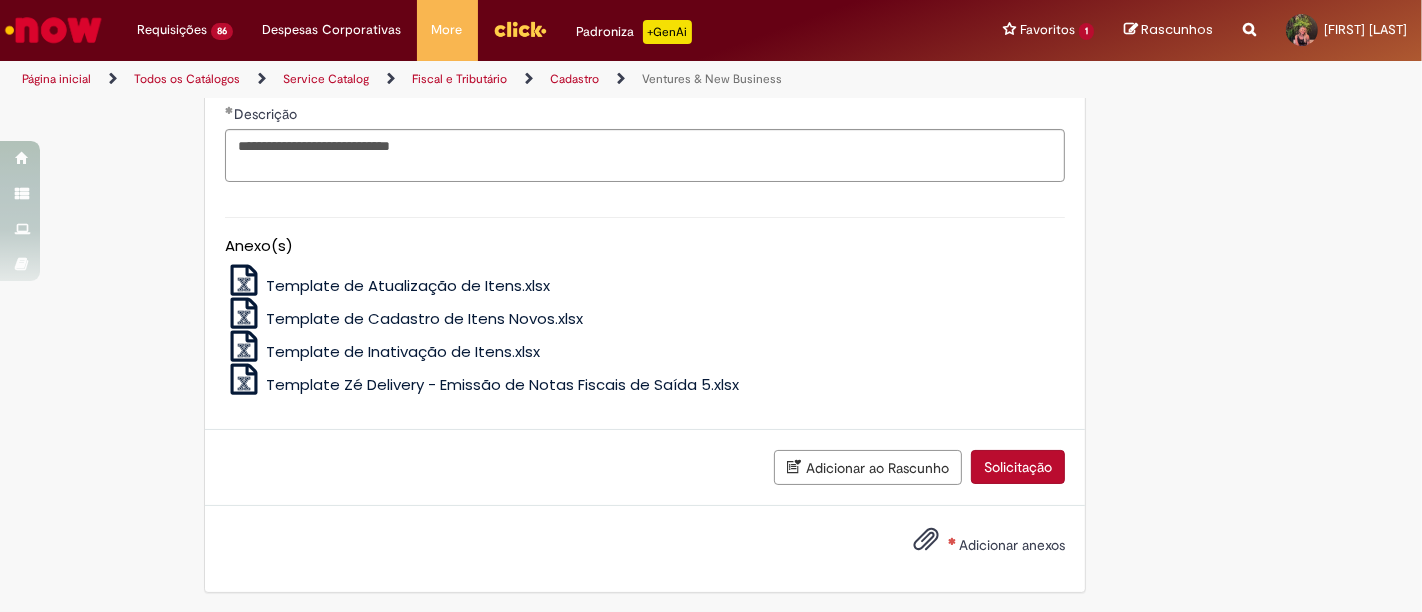 click on "Adicionar anexos" at bounding box center (1012, 545) 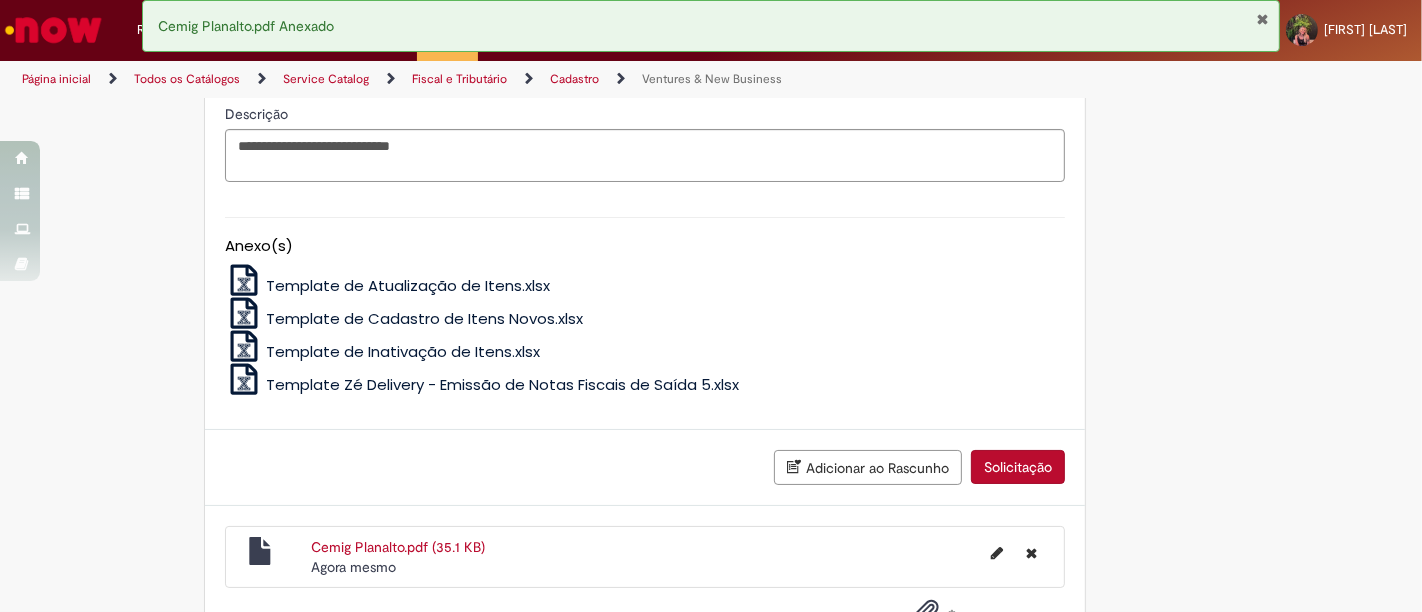 click on "Solicitação" at bounding box center [1018, 467] 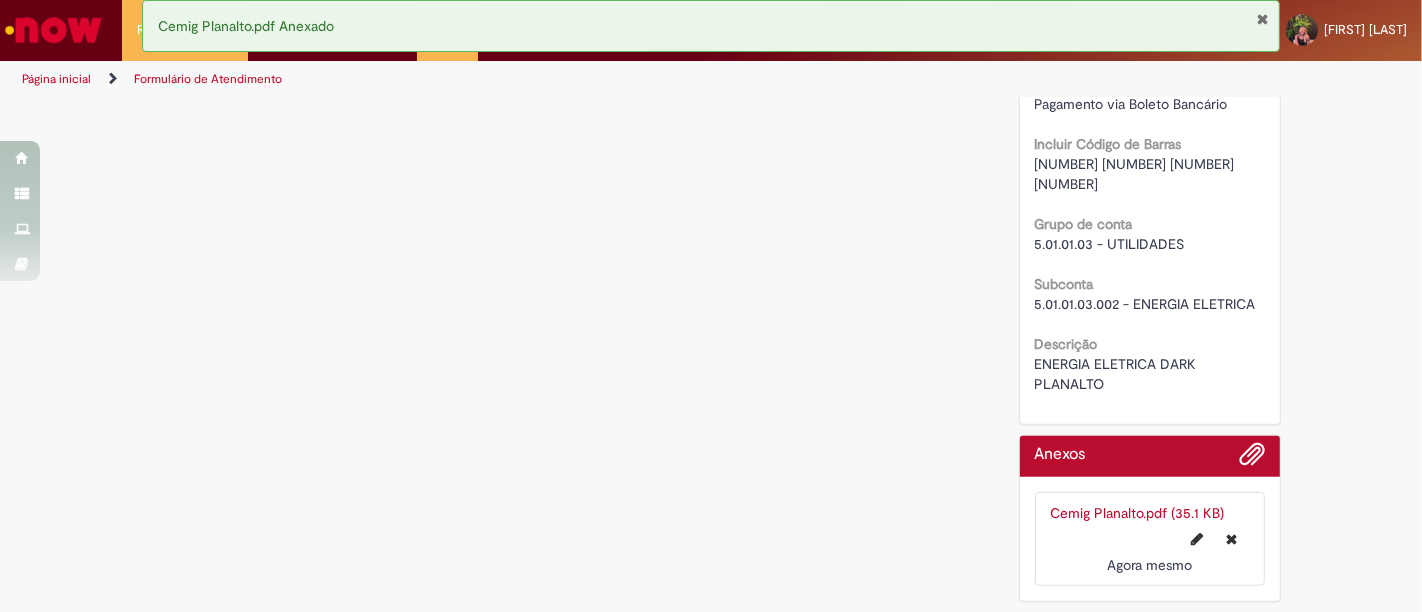 scroll, scrollTop: 0, scrollLeft: 0, axis: both 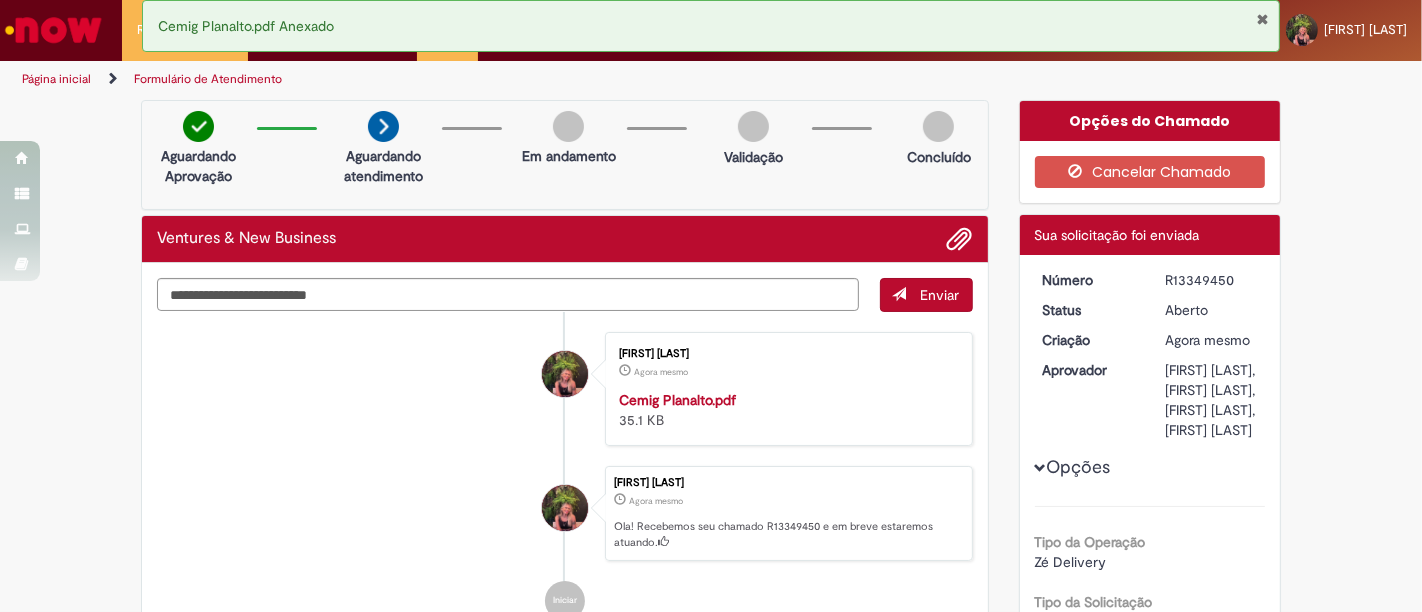 click on "R13349450" at bounding box center [1211, 280] 